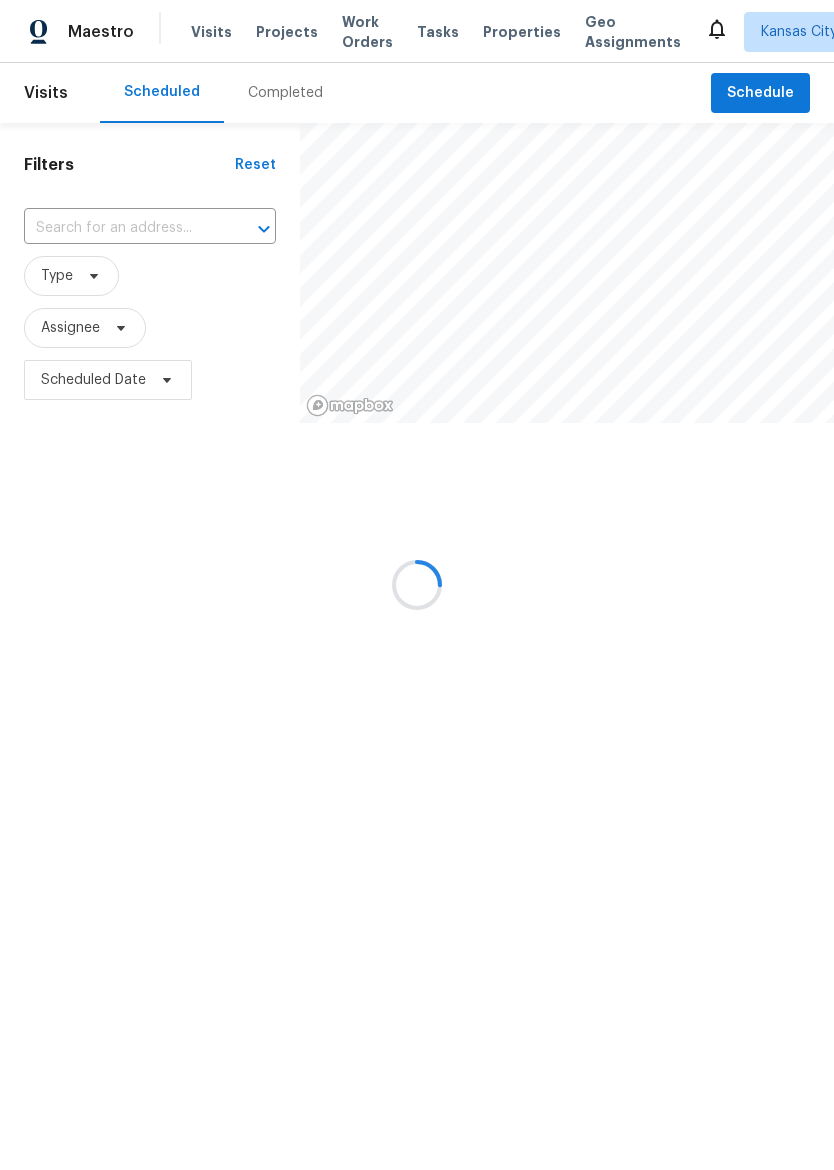 scroll, scrollTop: 0, scrollLeft: 0, axis: both 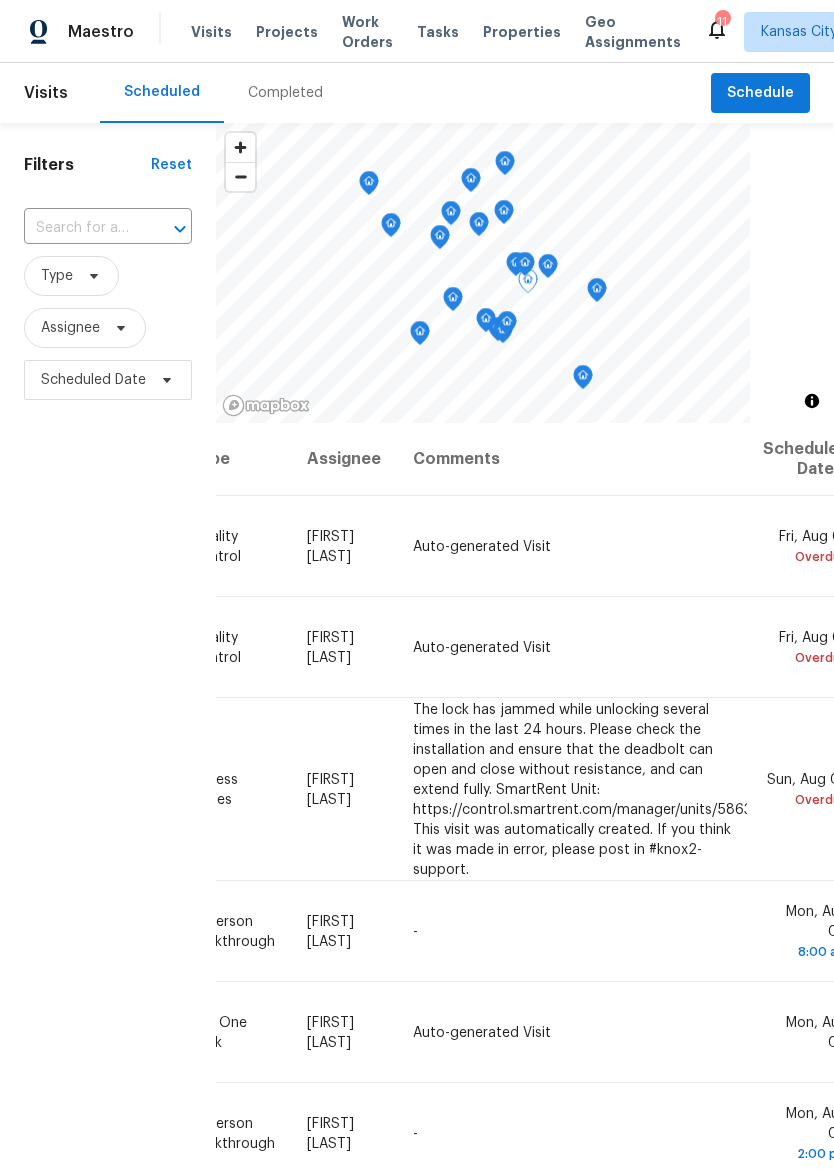 click 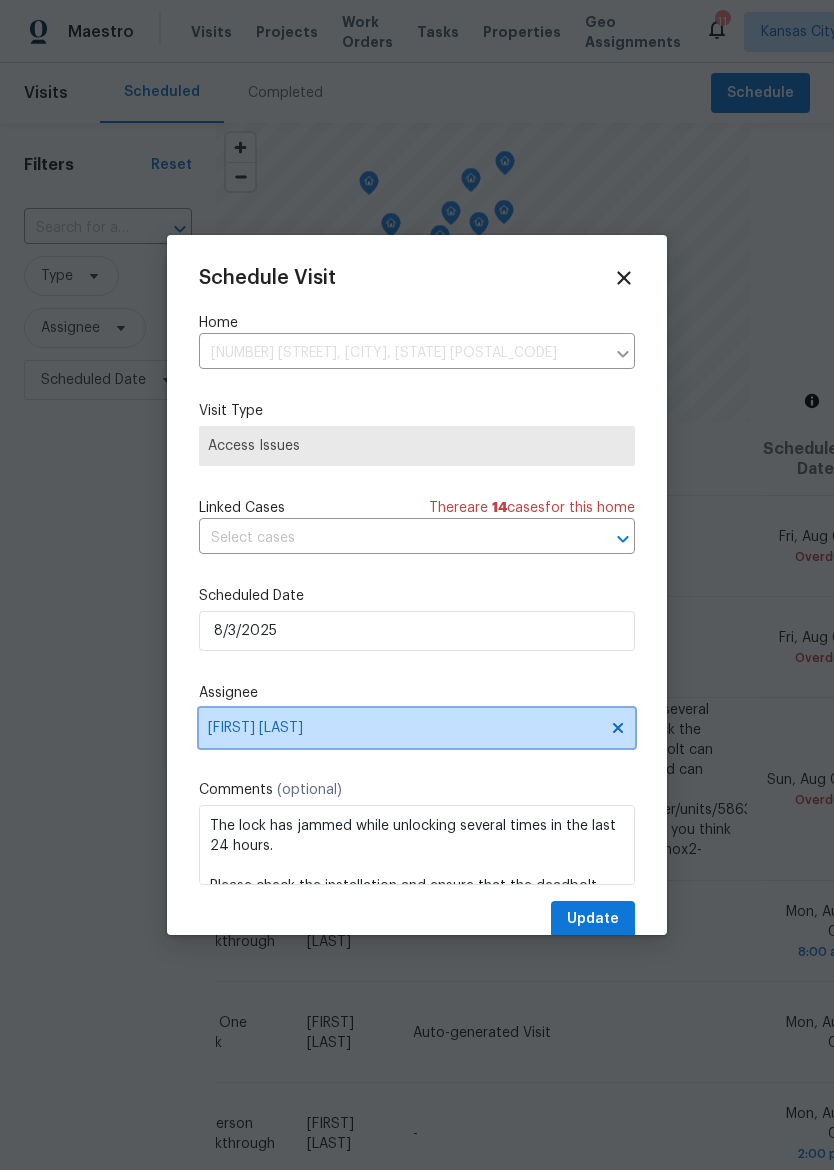 click on "[FIRST] [LAST]" at bounding box center [404, 728] 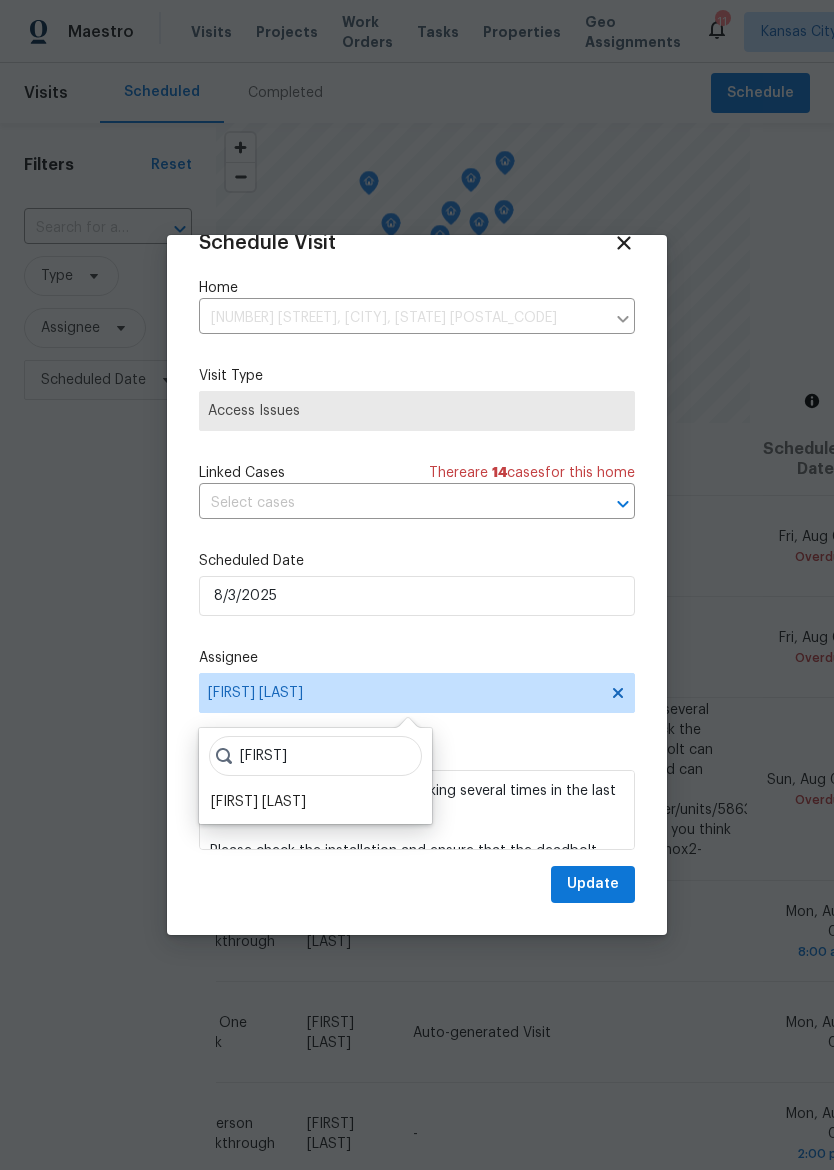 scroll, scrollTop: 39, scrollLeft: 0, axis: vertical 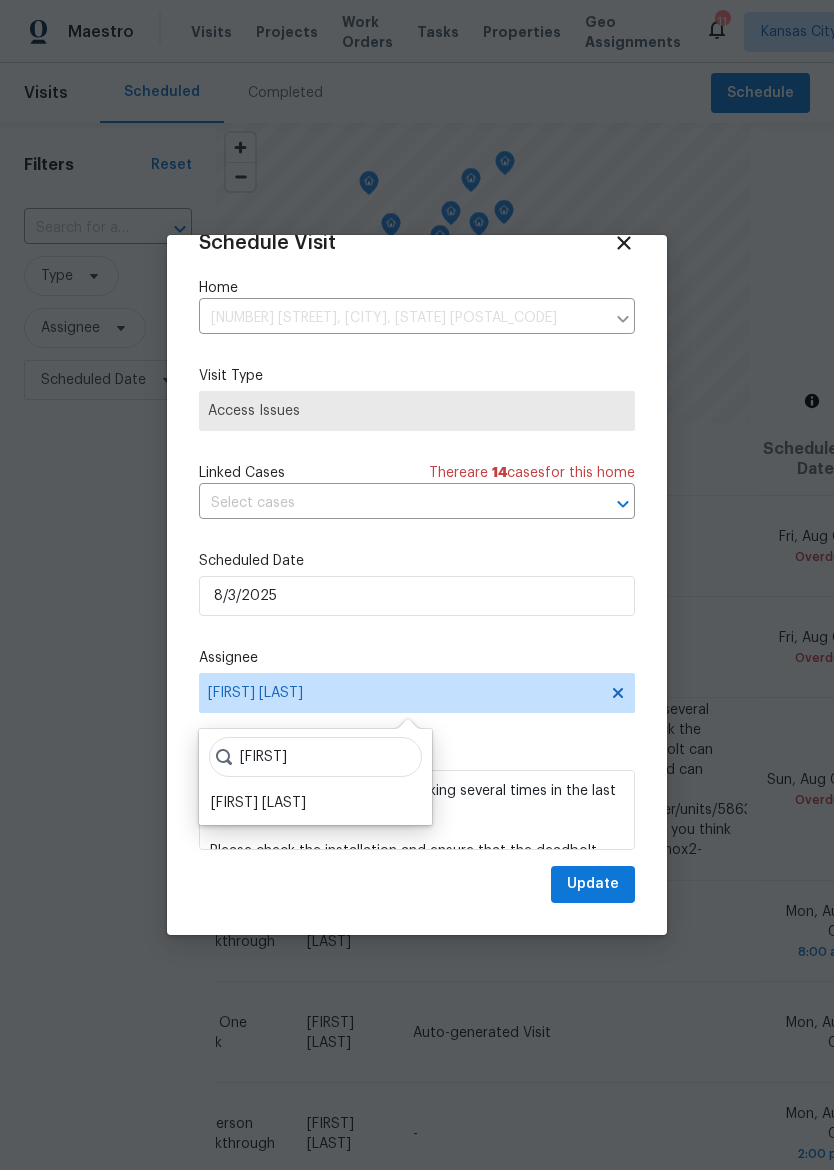 type on "Matt" 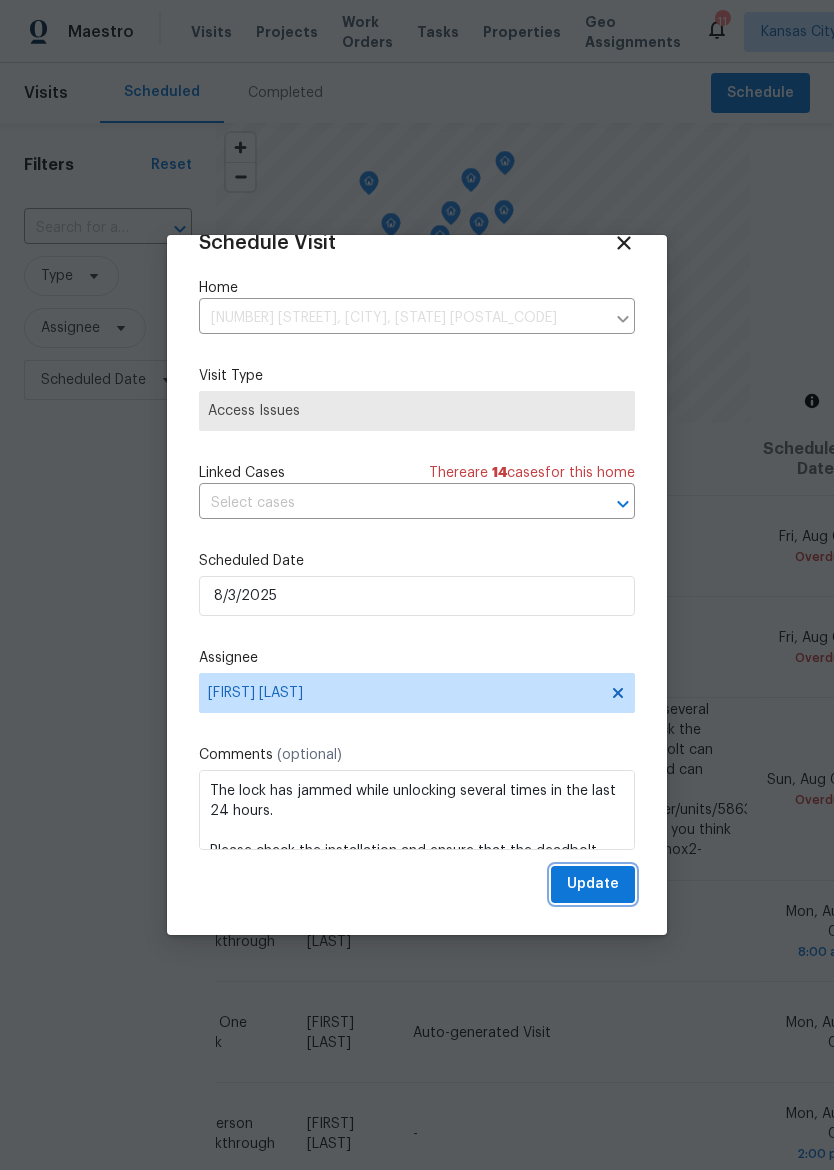 click on "Update" at bounding box center (593, 884) 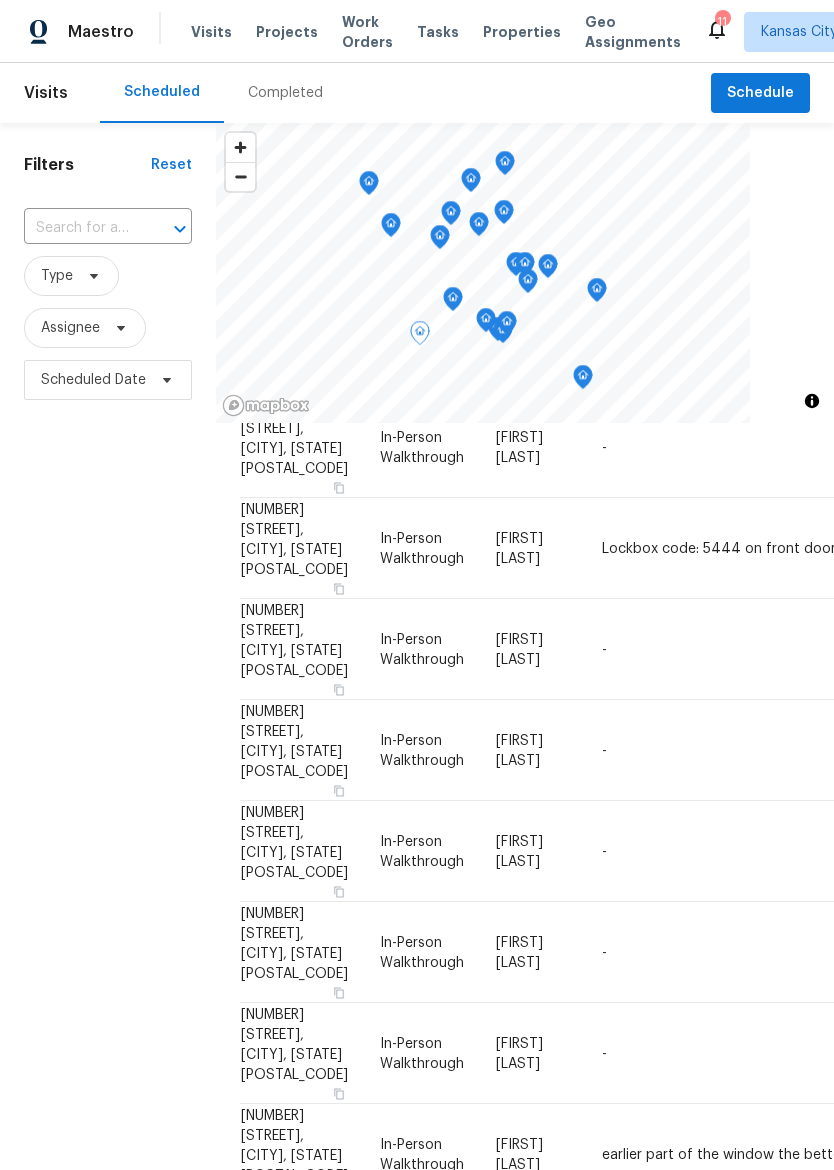 scroll, scrollTop: 672, scrollLeft: 0, axis: vertical 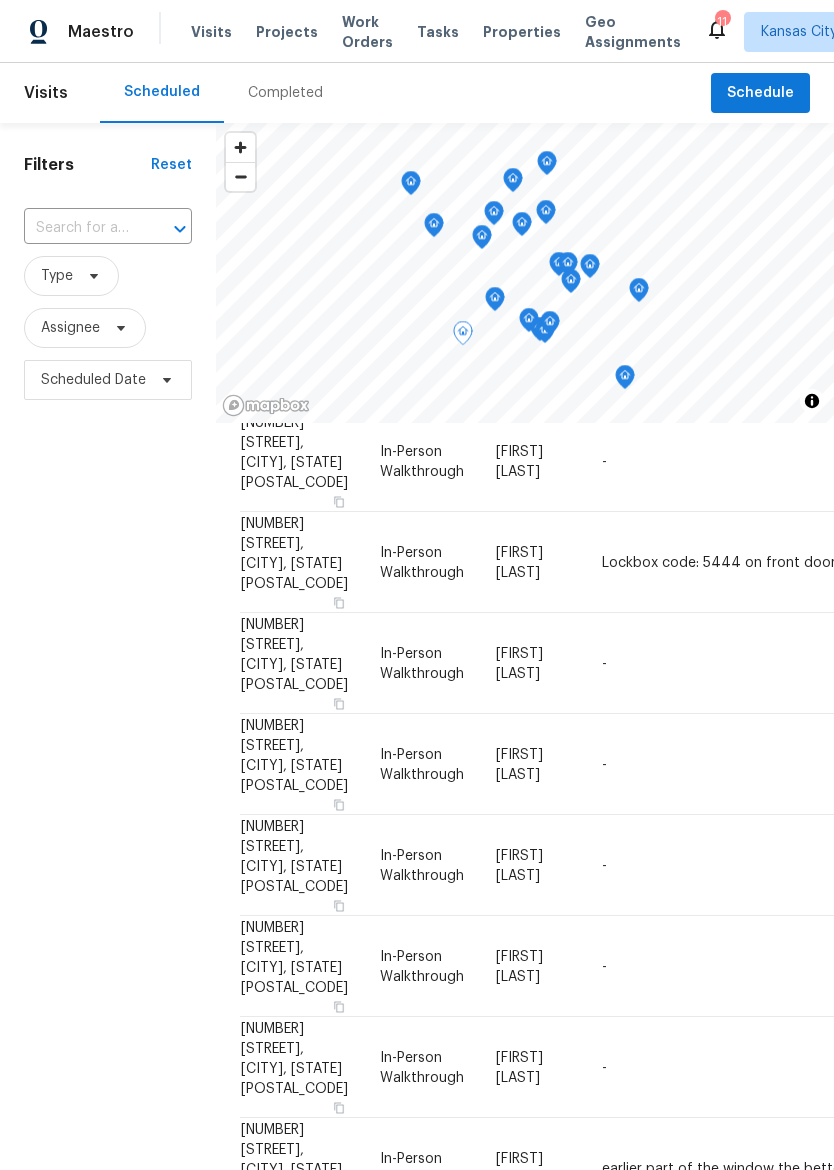 click on "Maestro" at bounding box center (67, 32) 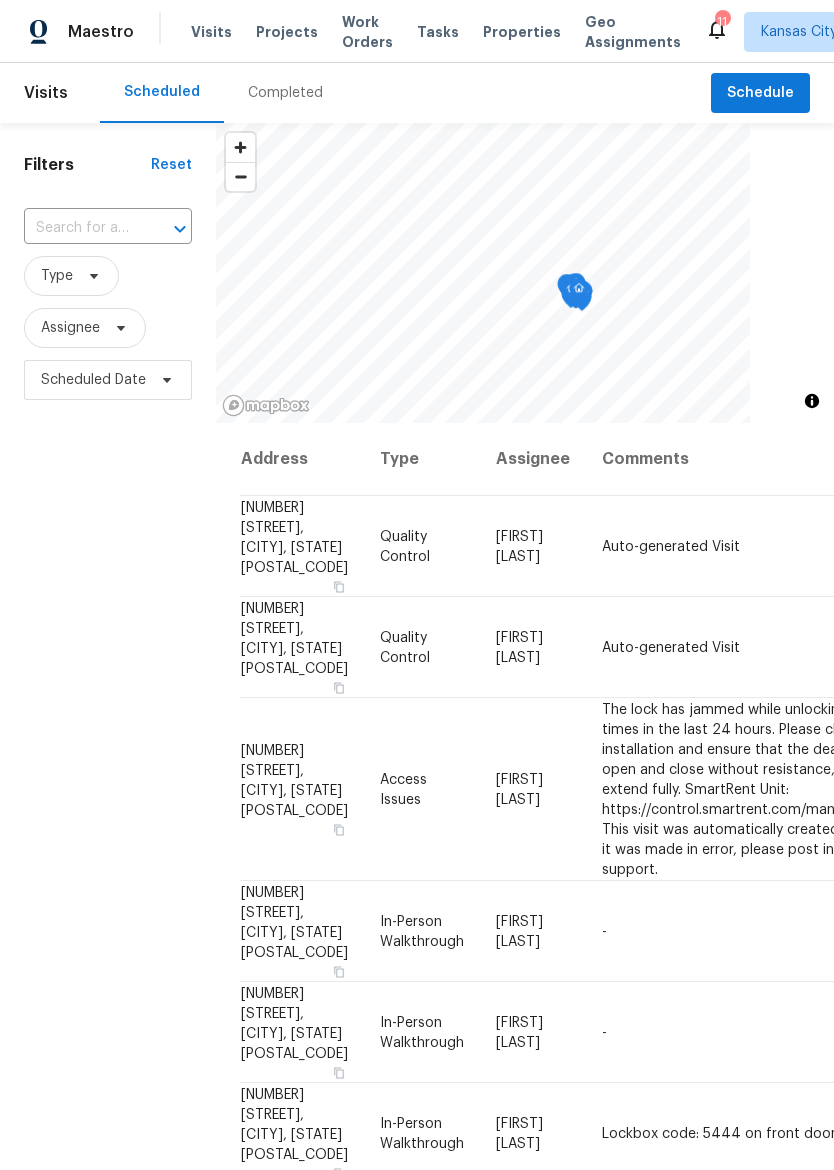 scroll, scrollTop: 0, scrollLeft: 0, axis: both 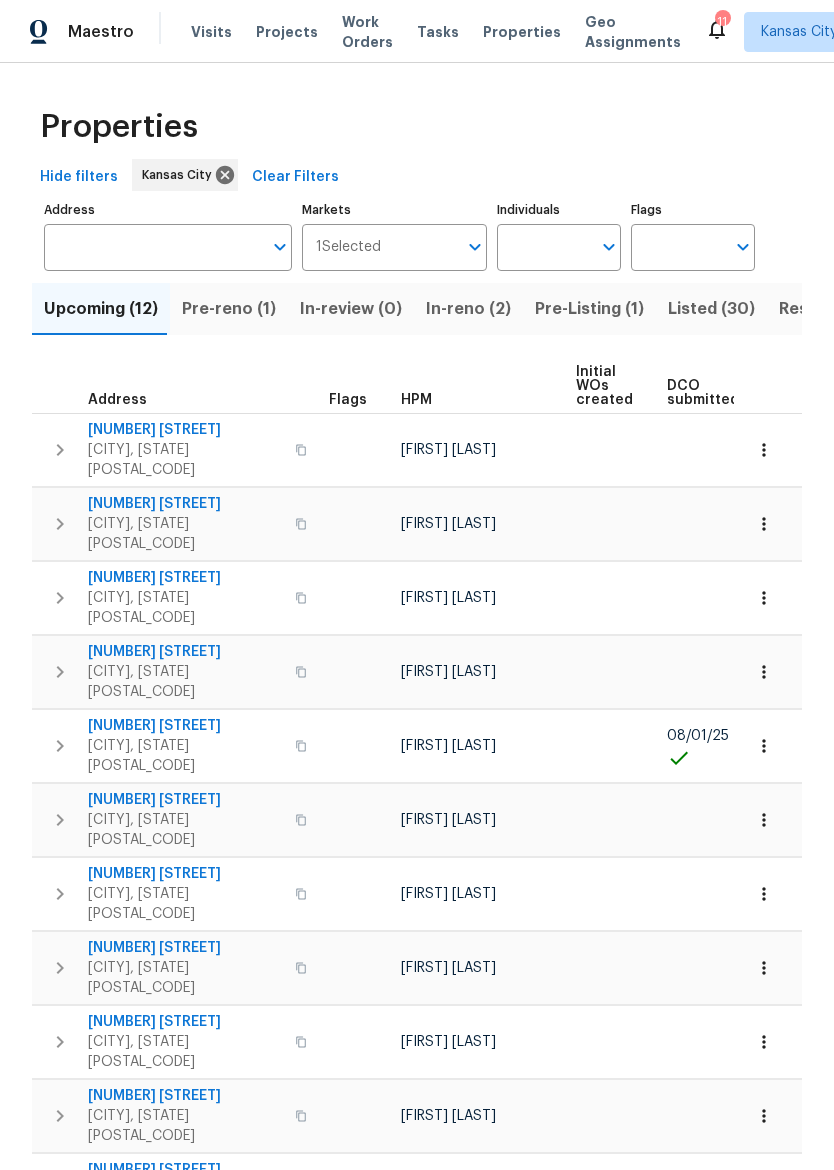 click on "Pre-reno (1)" at bounding box center (229, 309) 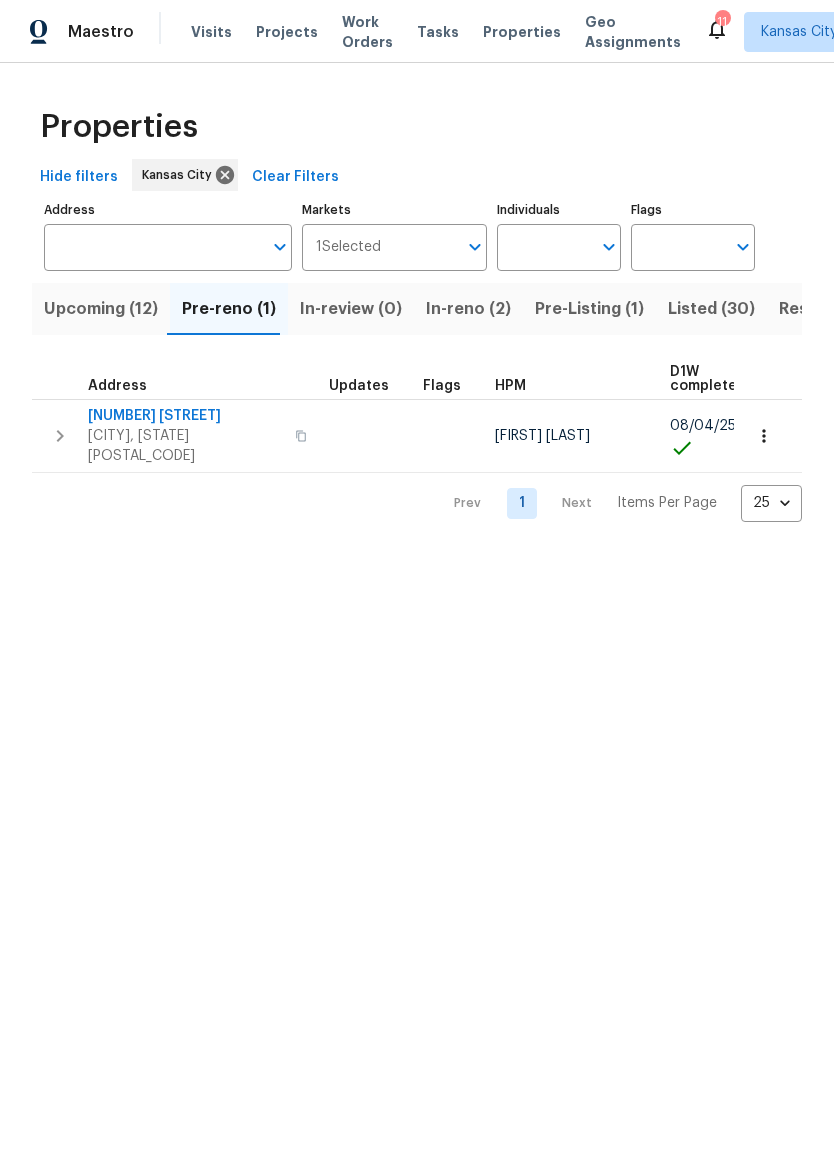 click on "[CITY], [STATE] [POSTAL_CODE]" at bounding box center (185, 446) 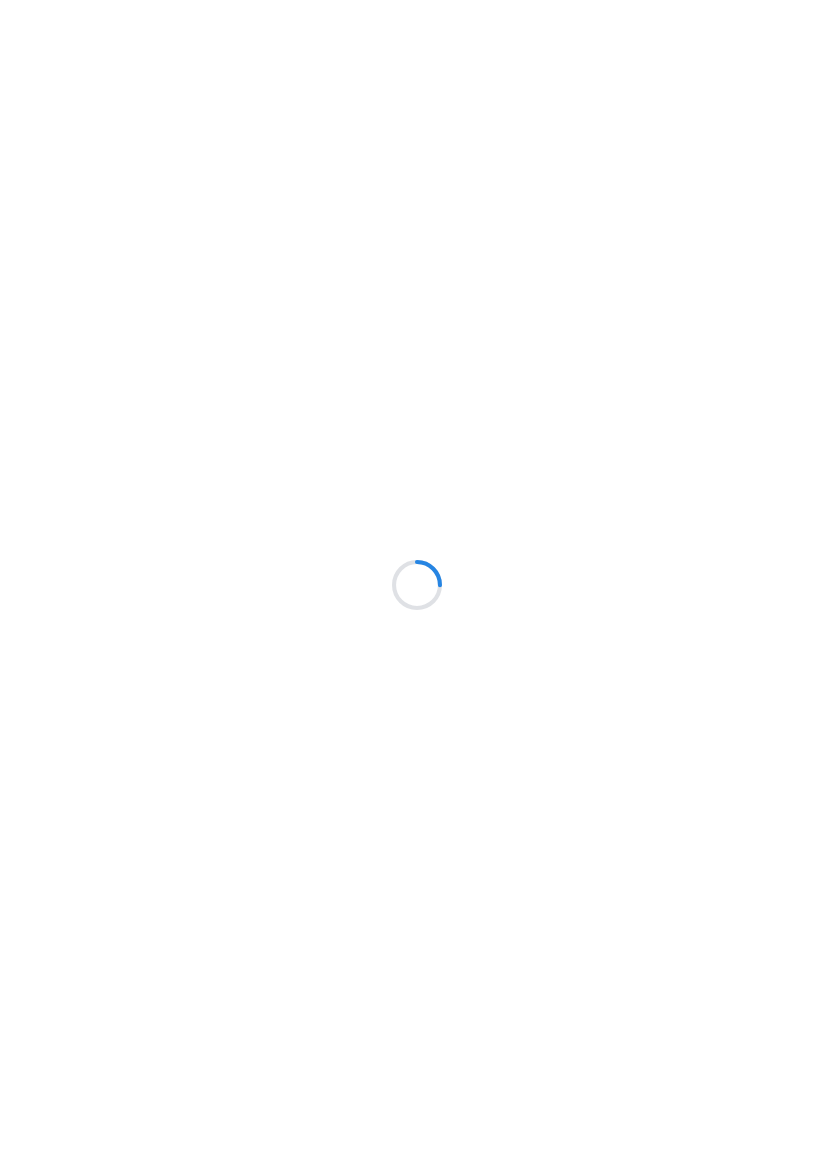 scroll, scrollTop: 0, scrollLeft: 0, axis: both 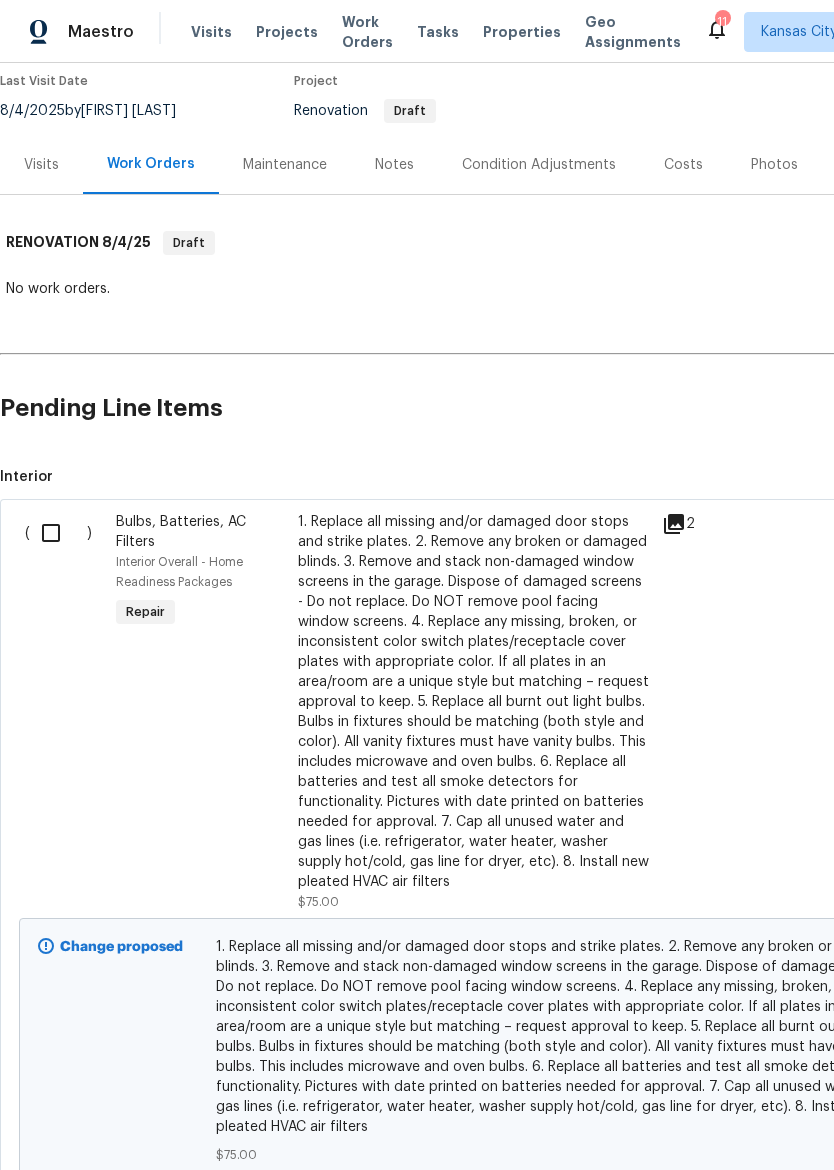 click at bounding box center [58, 533] 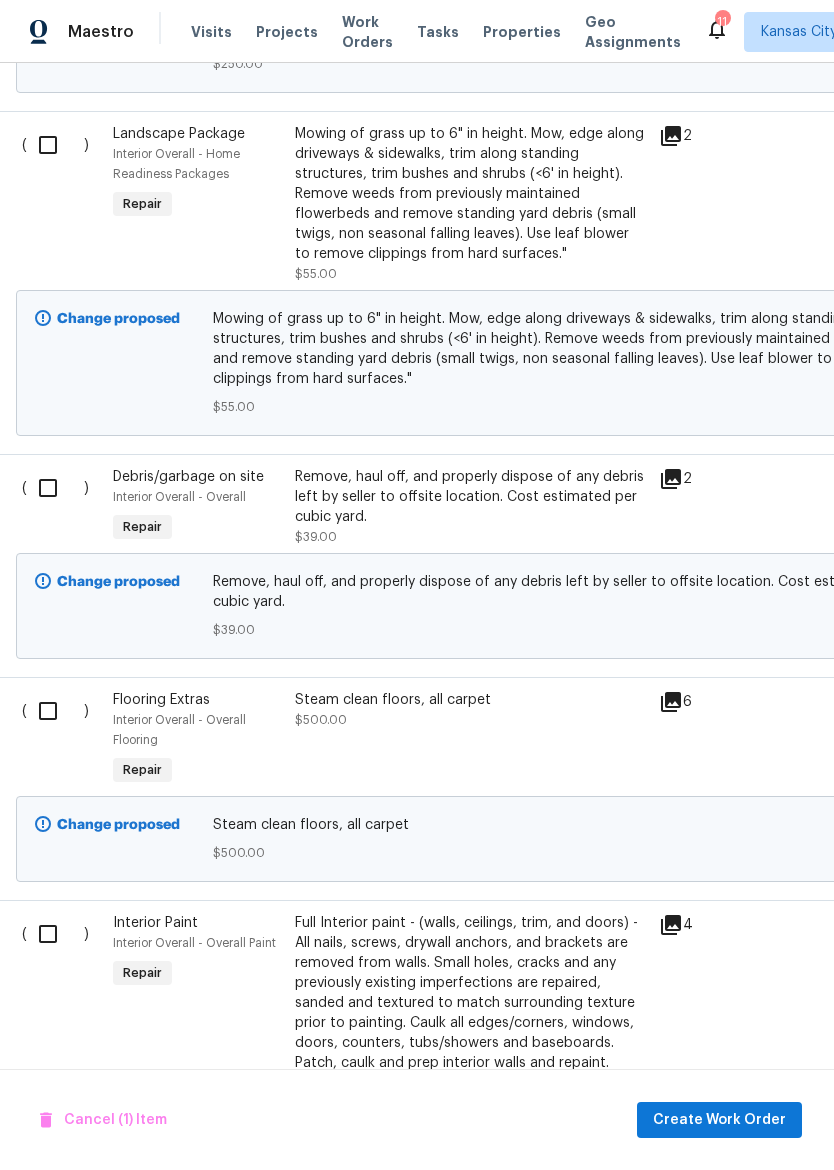 scroll, scrollTop: 2203, scrollLeft: 3, axis: both 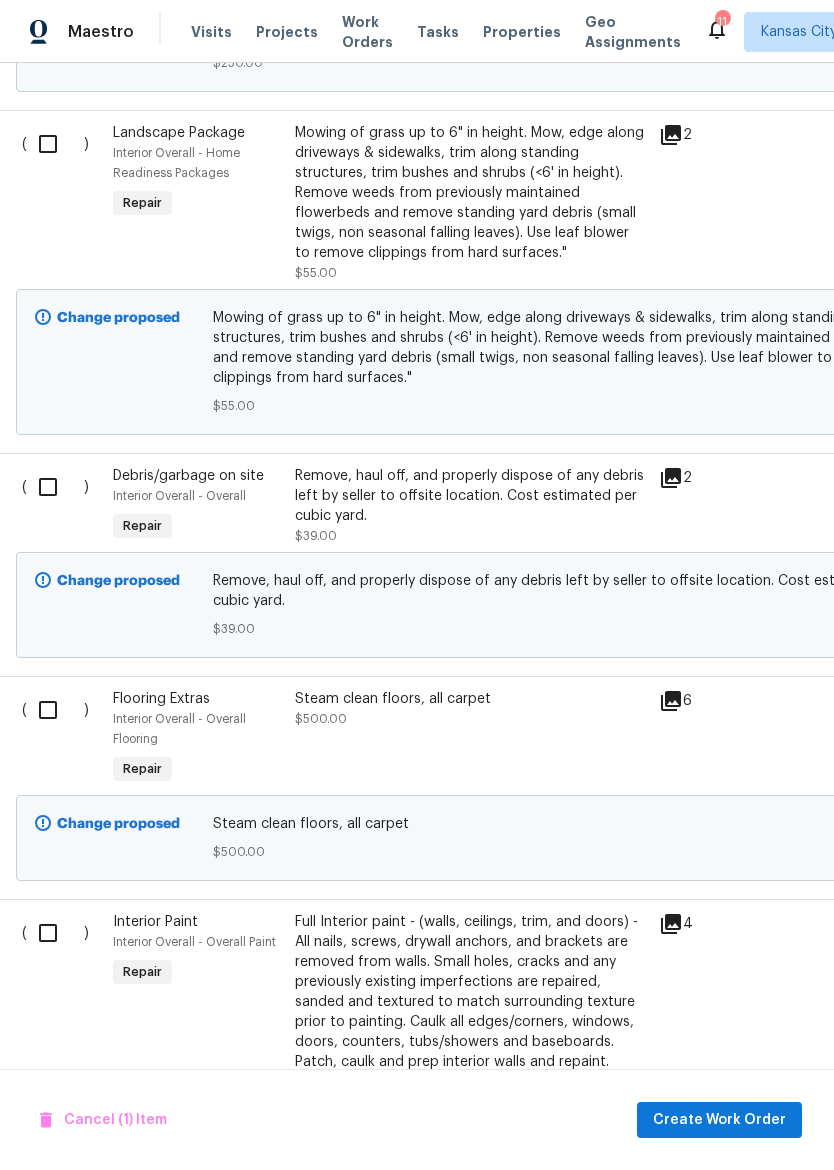 click at bounding box center [55, 487] 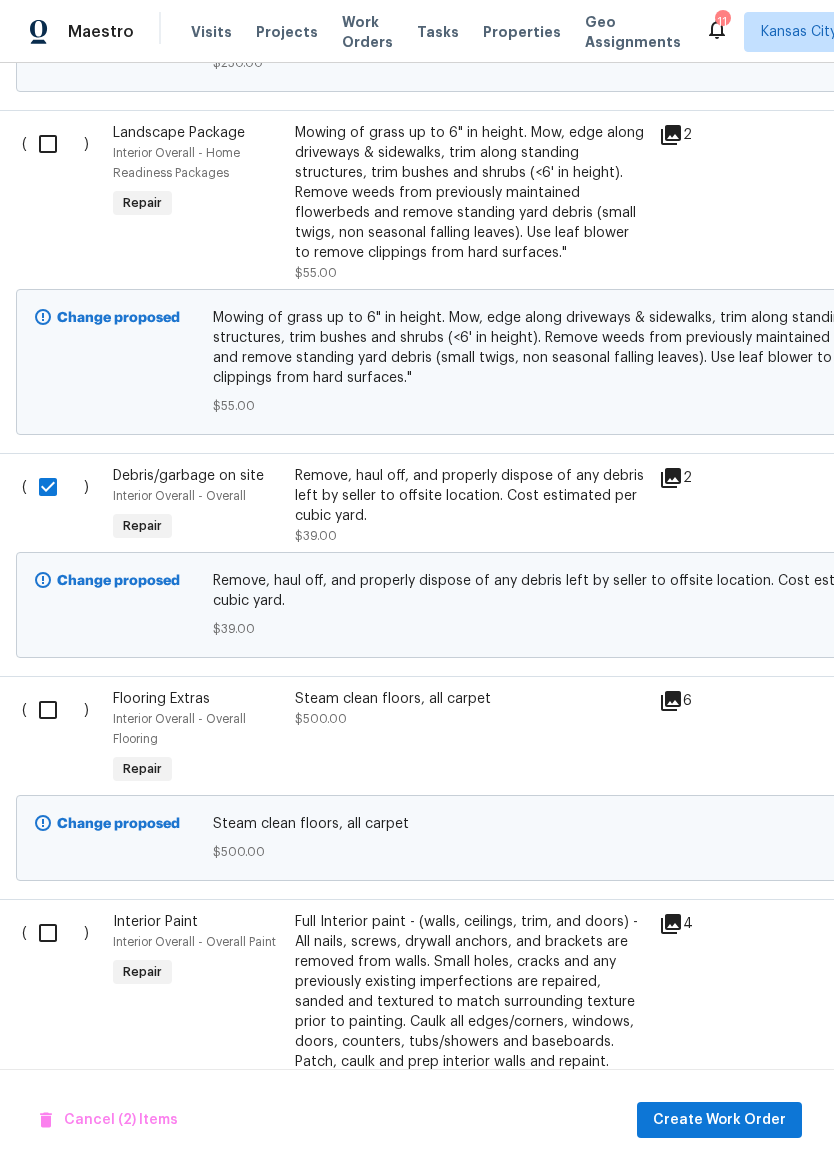 click at bounding box center [55, 710] 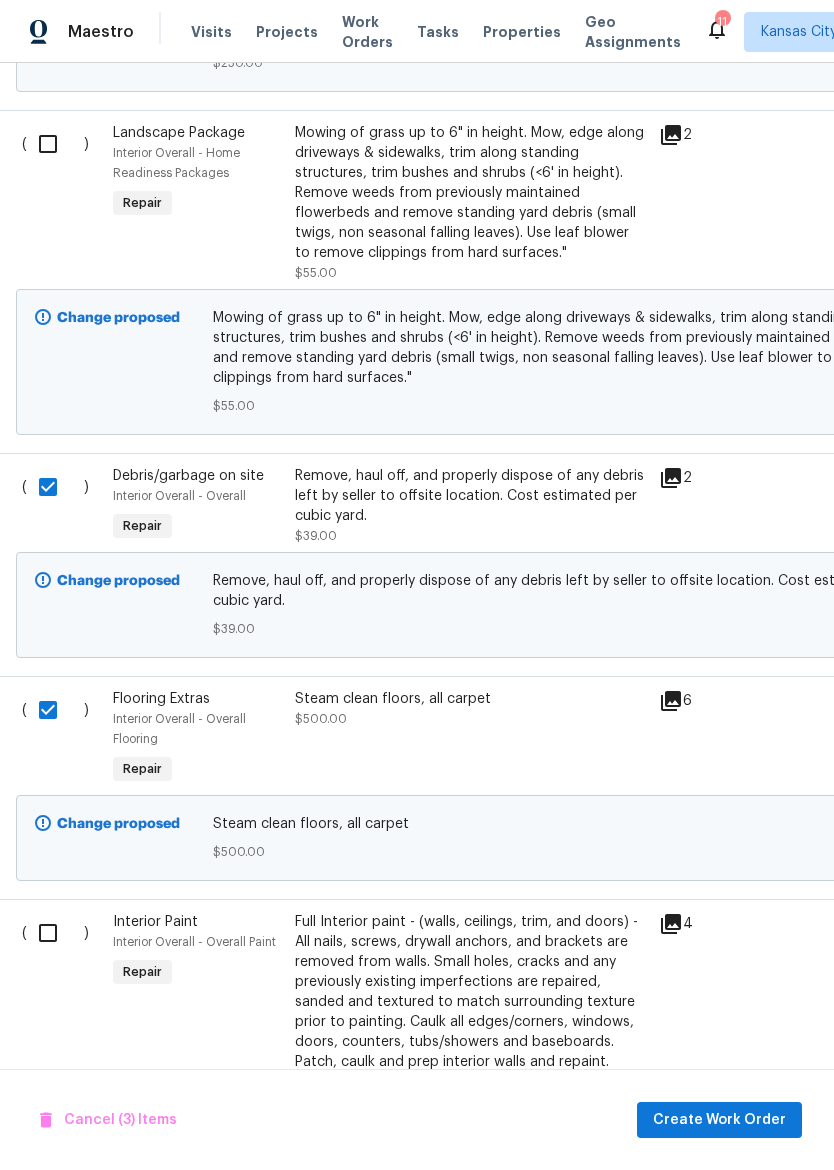 click at bounding box center [55, 933] 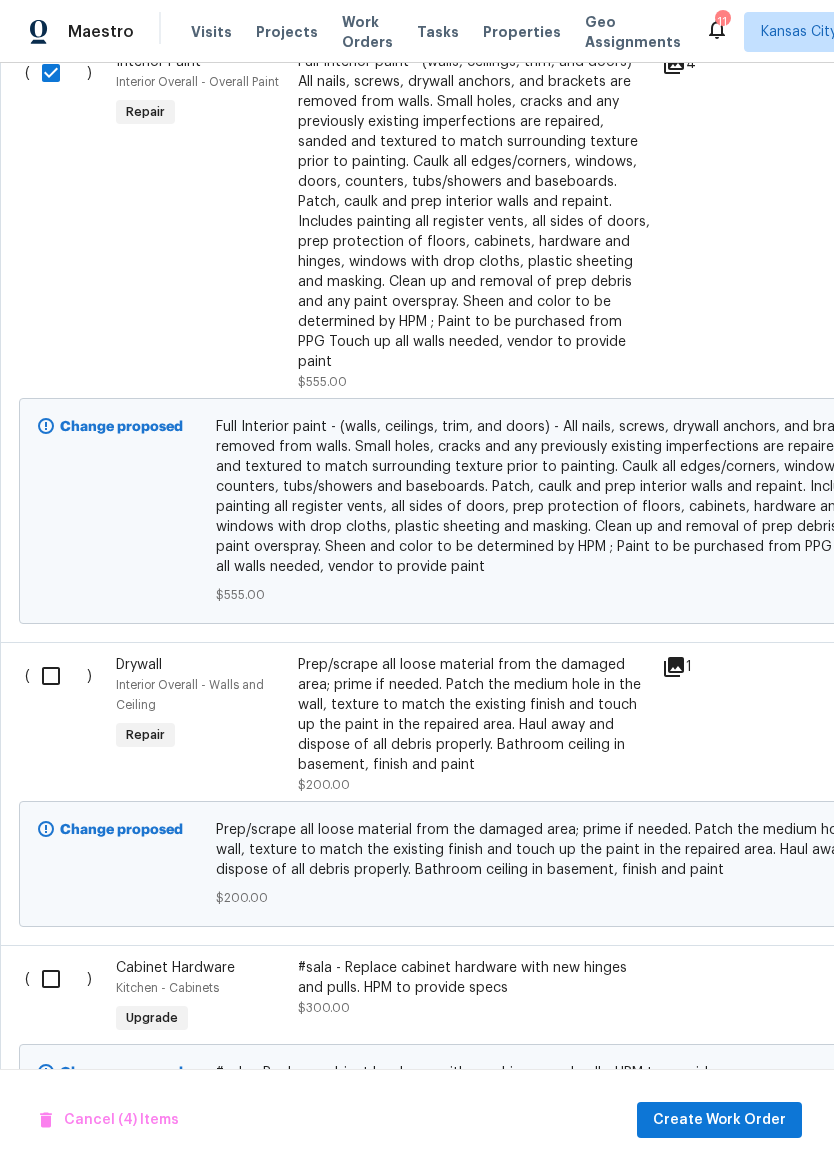 scroll, scrollTop: 3067, scrollLeft: 0, axis: vertical 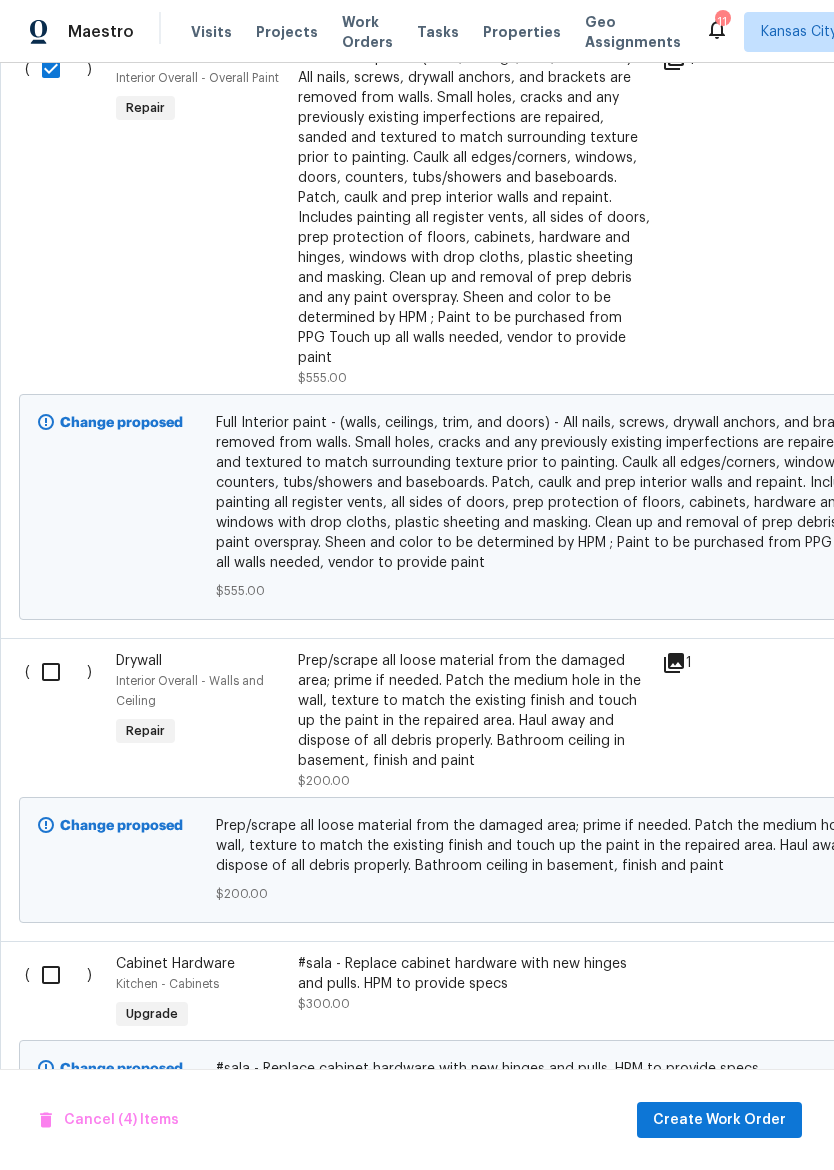 click at bounding box center (58, 672) 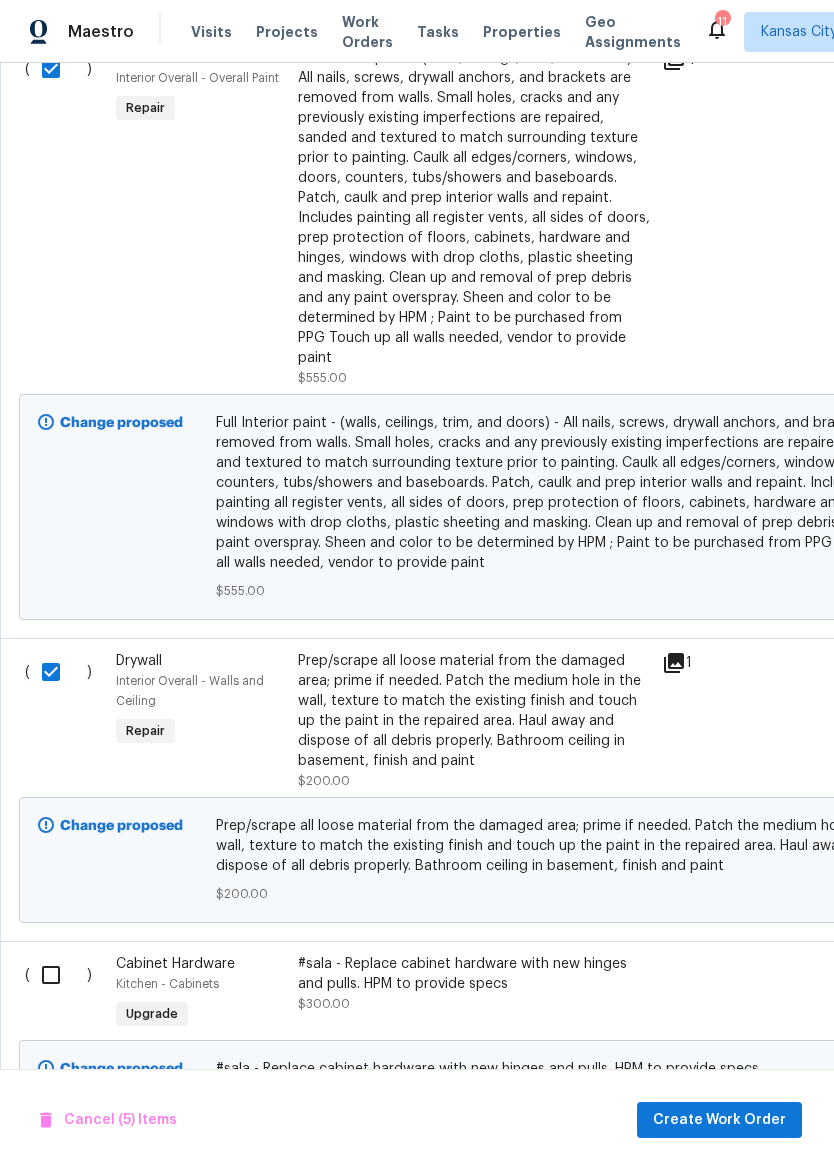 click at bounding box center (58, 975) 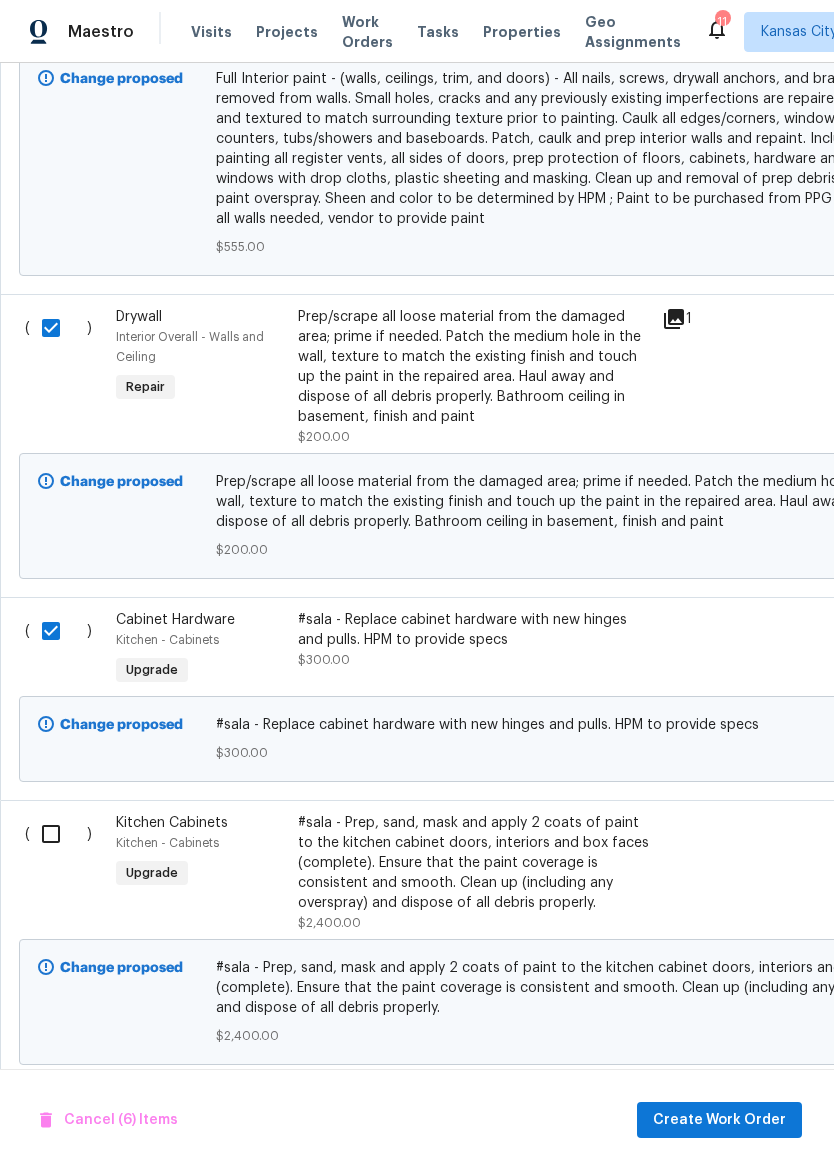 scroll, scrollTop: 3410, scrollLeft: 0, axis: vertical 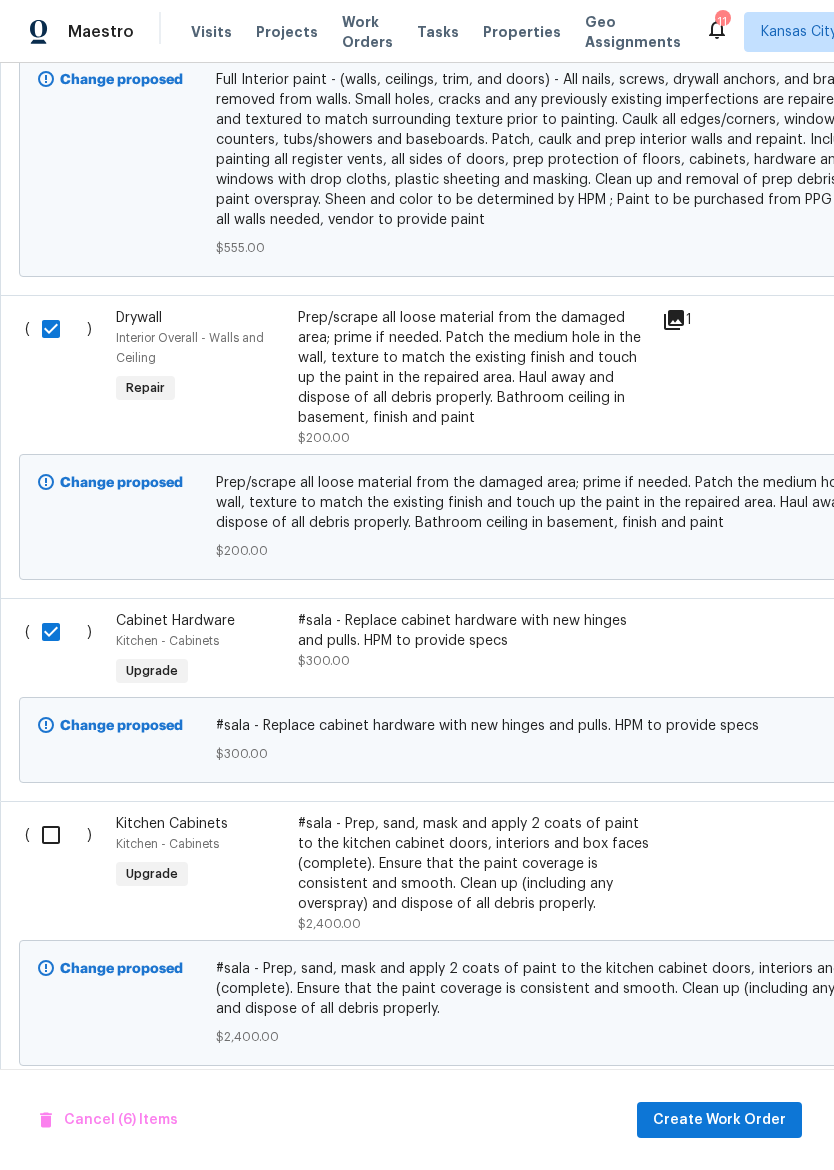 click at bounding box center [58, 835] 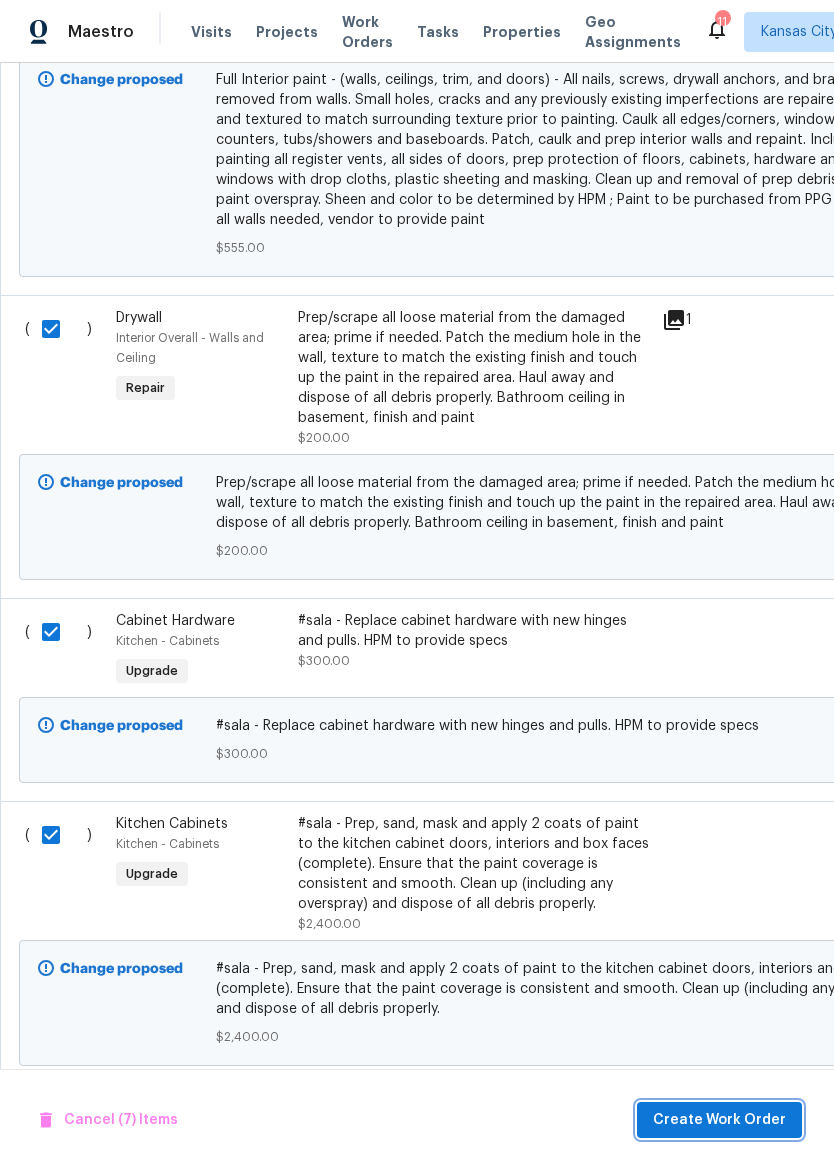 click on "Create Work Order" at bounding box center (719, 1120) 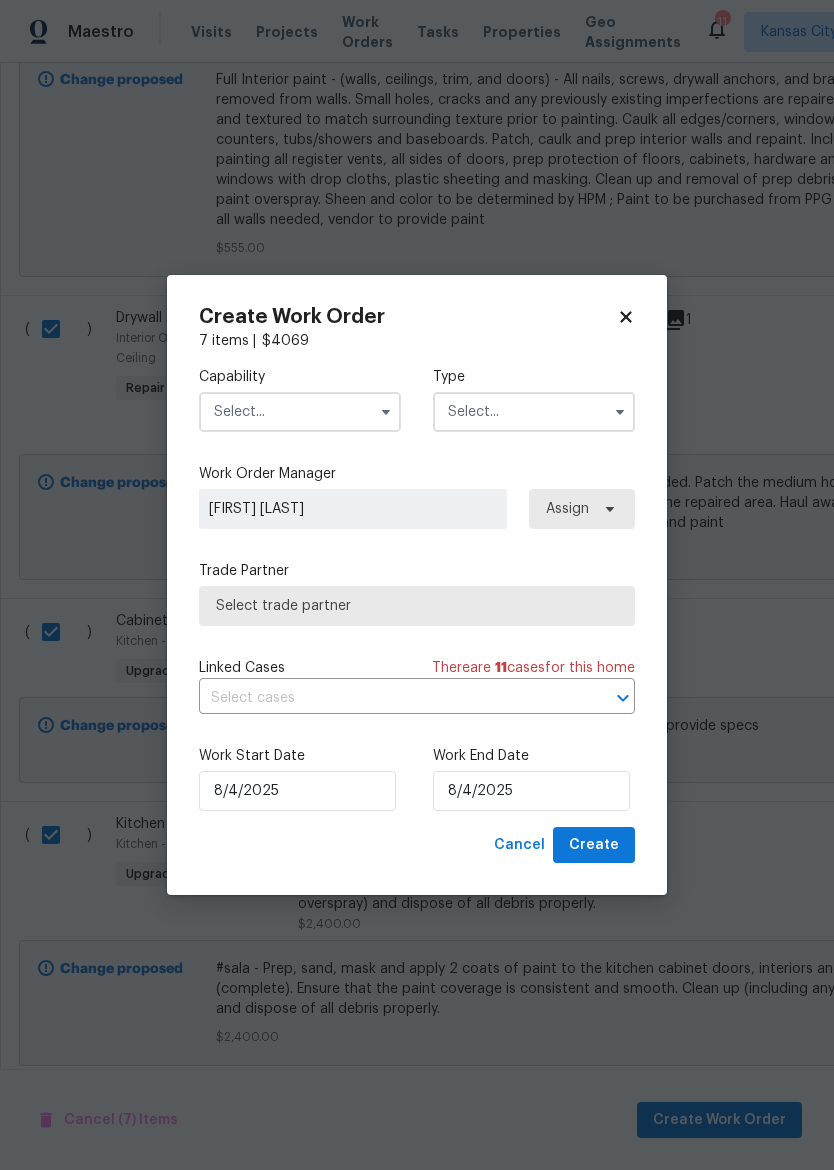 click at bounding box center (300, 412) 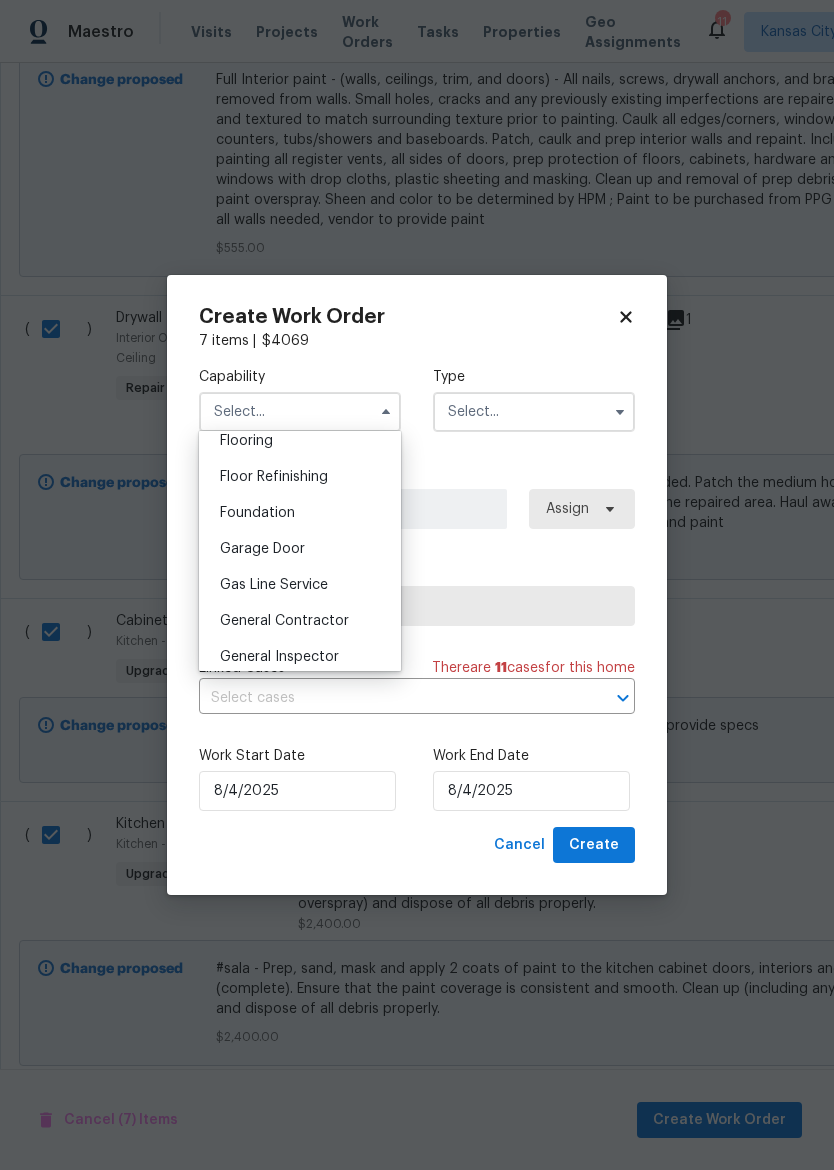 scroll, scrollTop: 805, scrollLeft: 0, axis: vertical 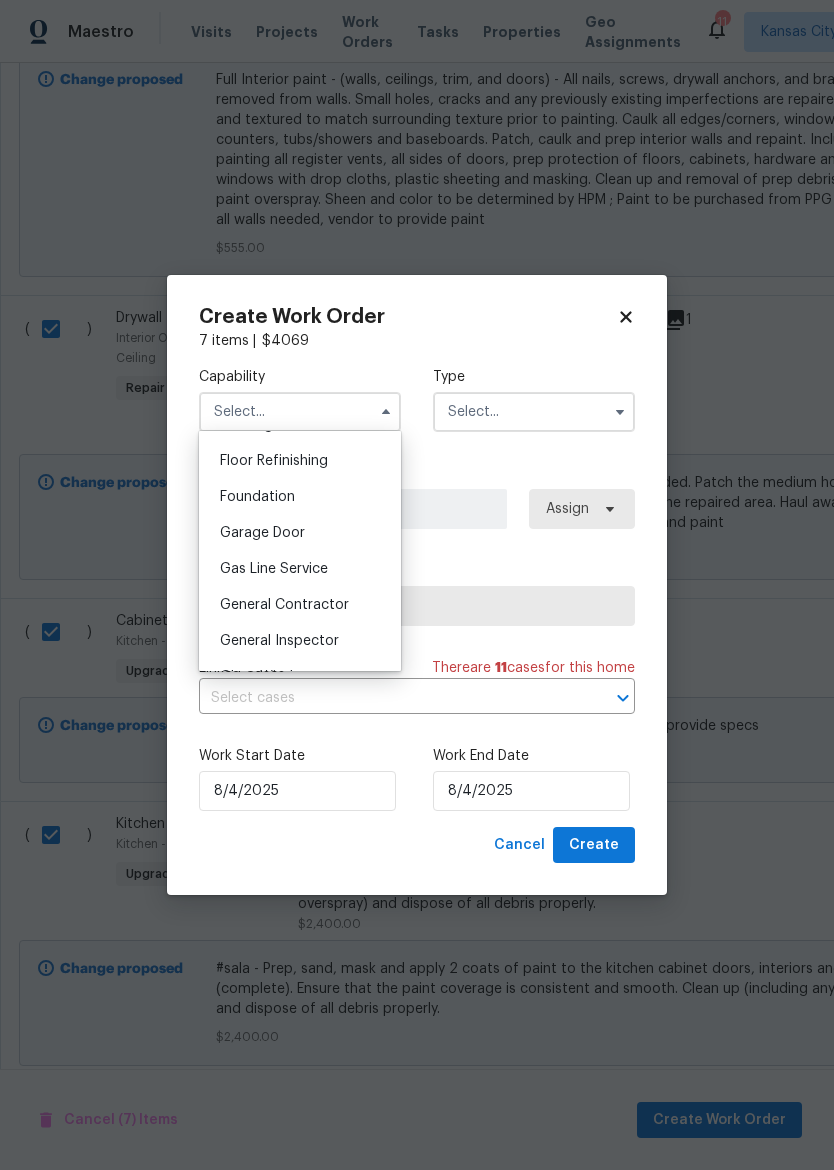 click on "General Contractor" at bounding box center [284, 605] 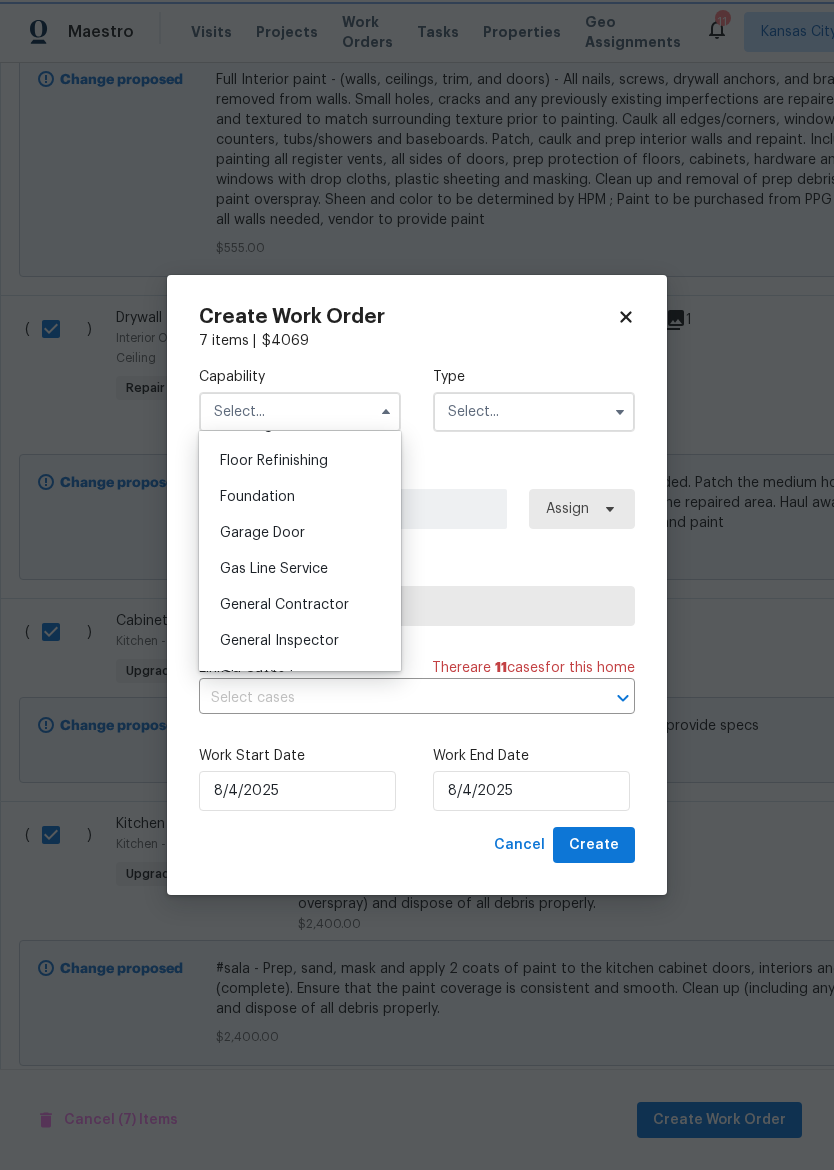 type on "General Contractor" 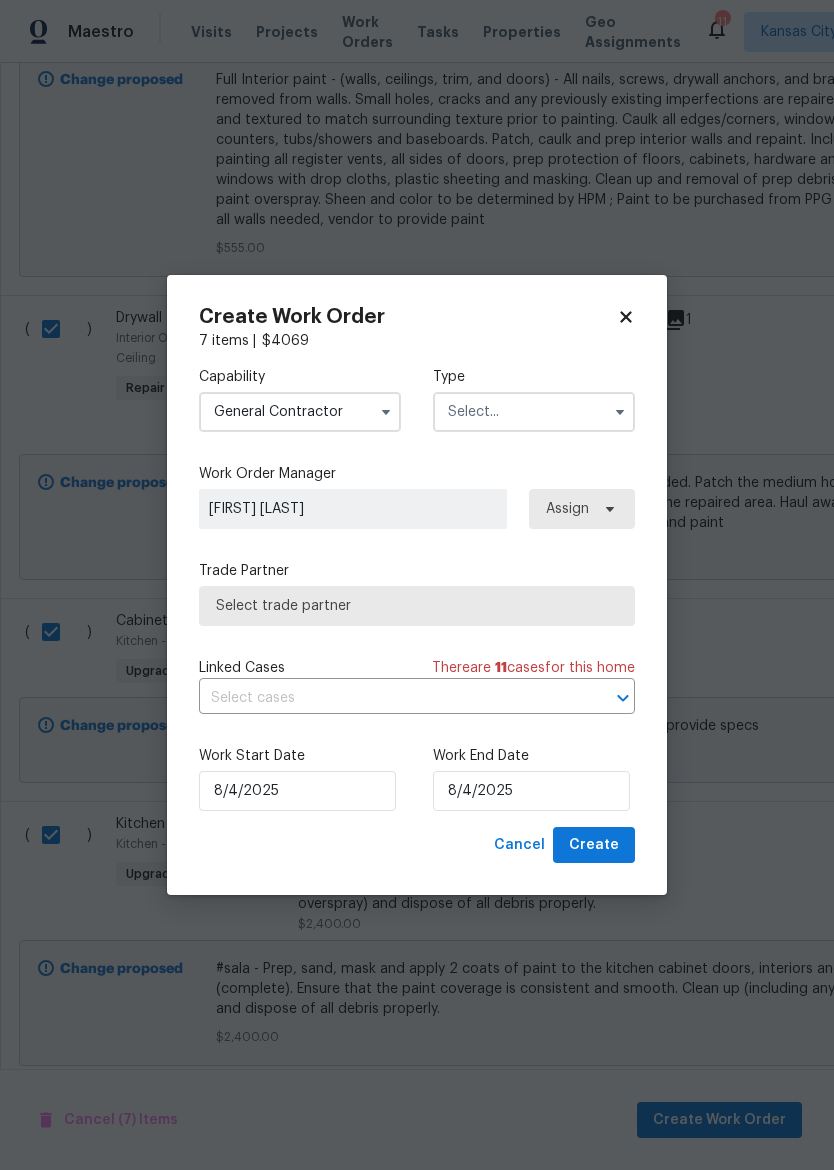 click at bounding box center (534, 412) 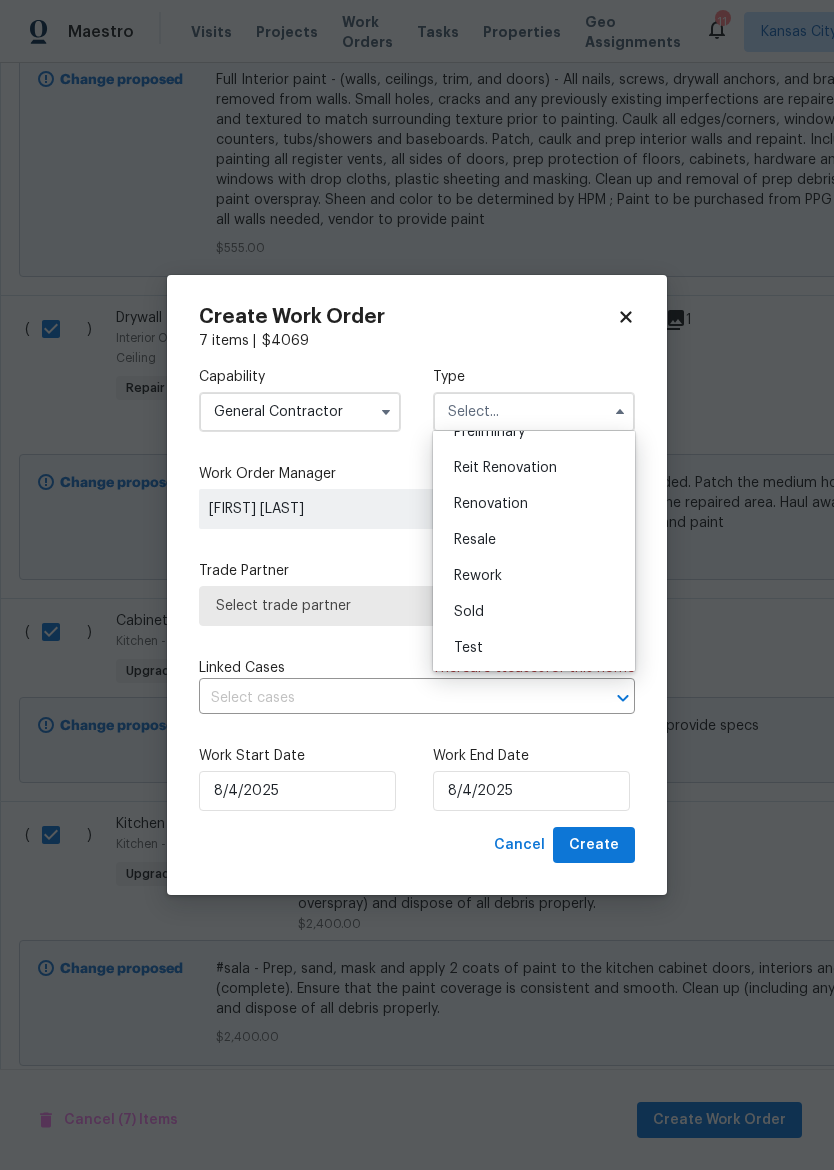 scroll, scrollTop: 454, scrollLeft: 0, axis: vertical 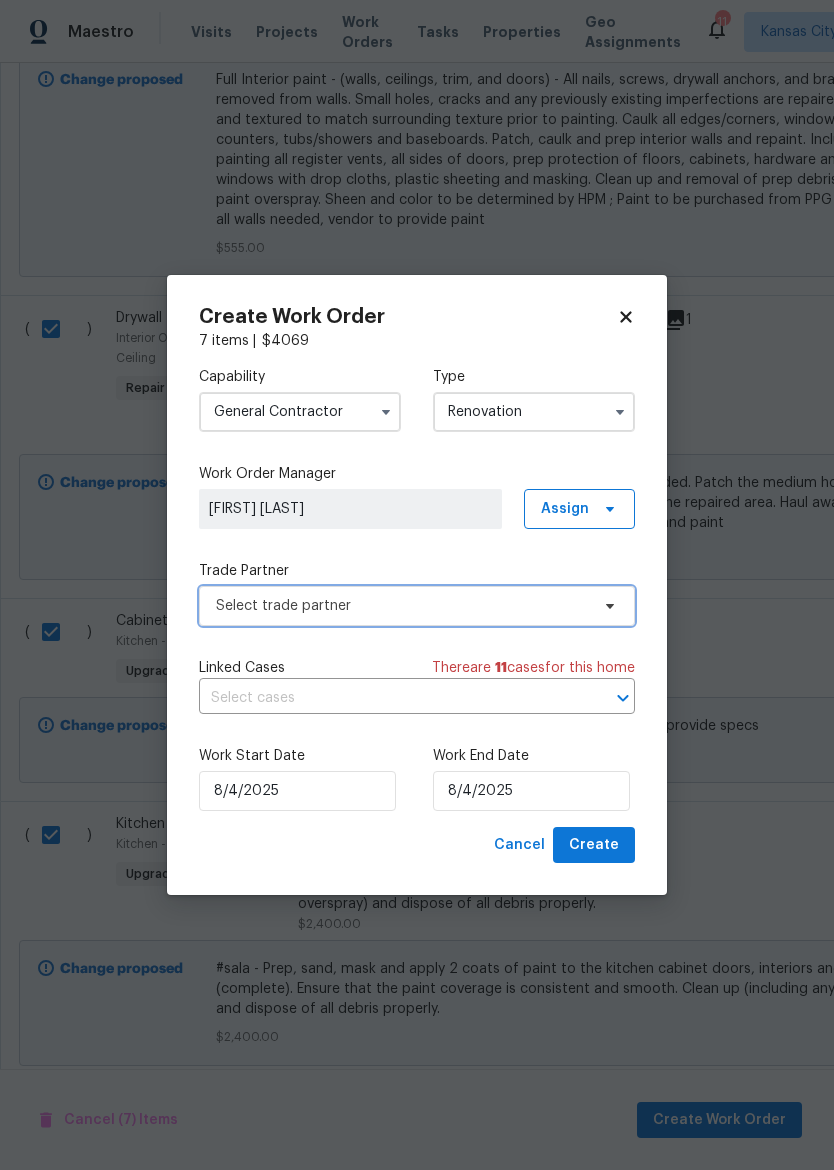 click on "Select trade partner" at bounding box center (402, 606) 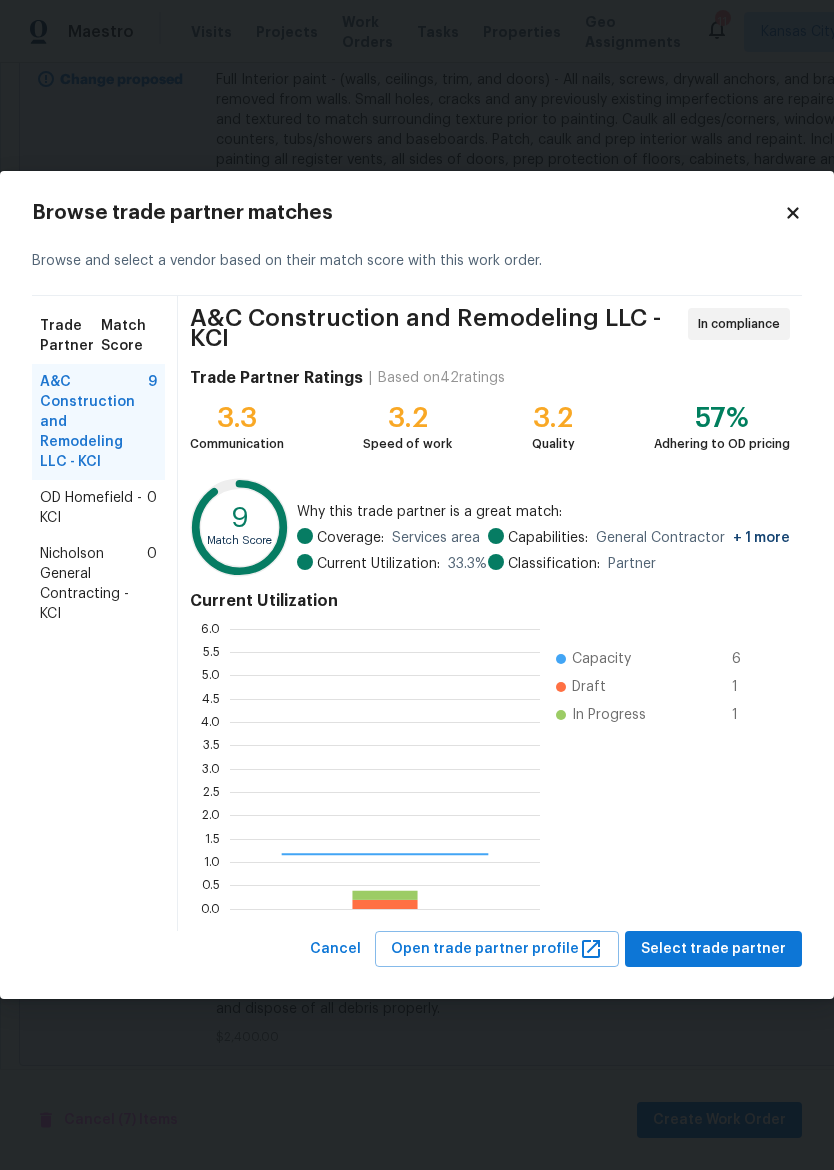 scroll, scrollTop: 2, scrollLeft: 2, axis: both 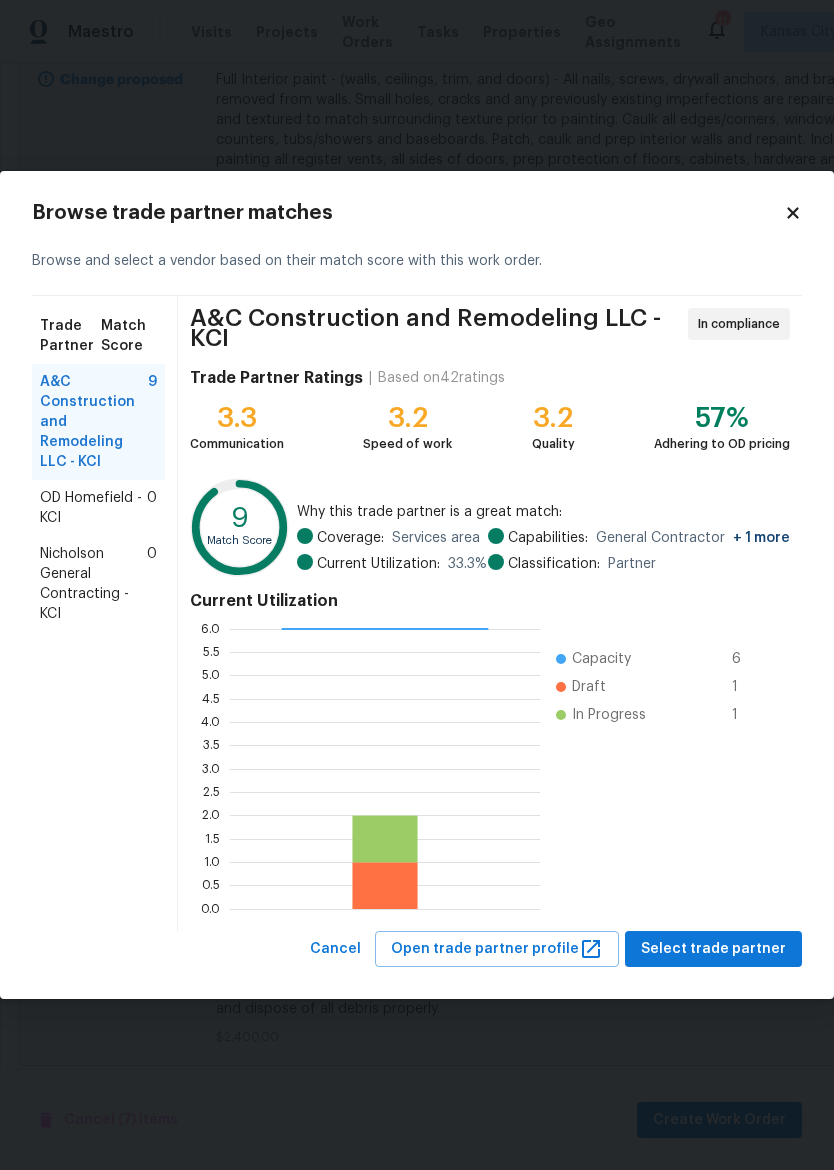 click on "Nicholson General Contracting - KCI" at bounding box center [93, 584] 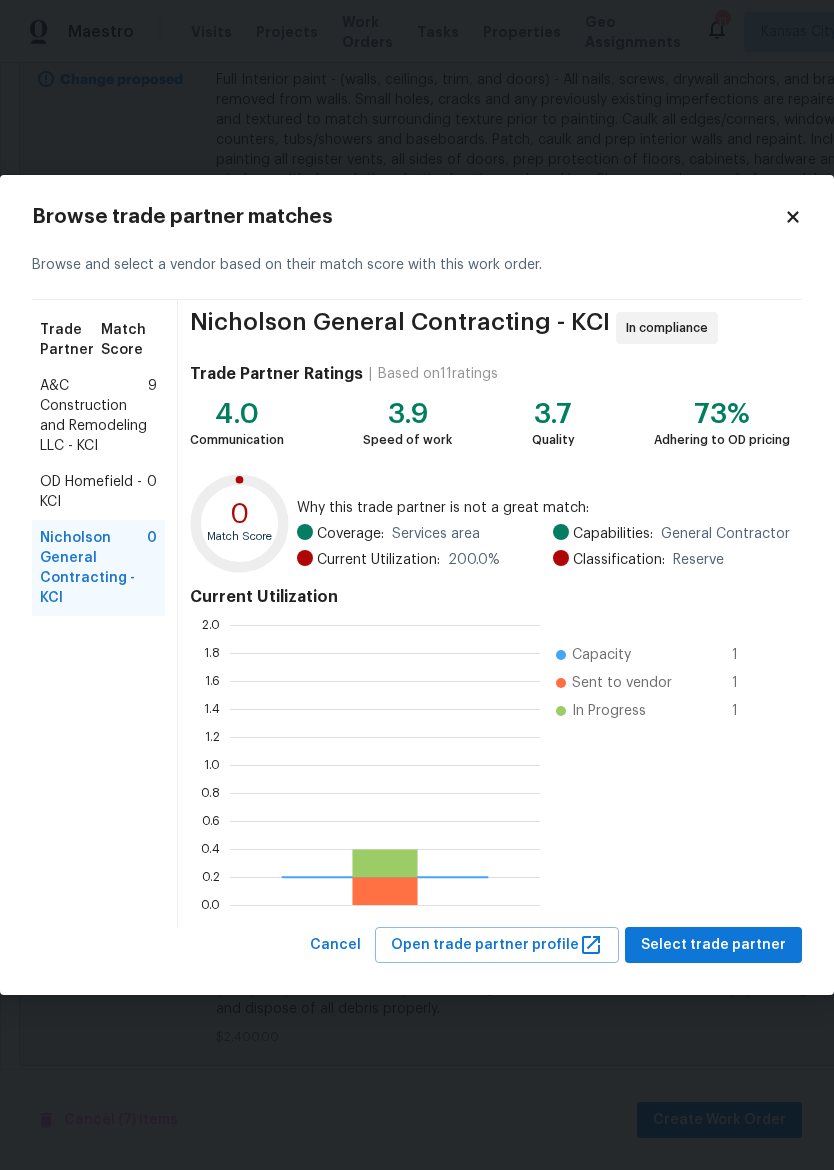 scroll, scrollTop: 2, scrollLeft: 2, axis: both 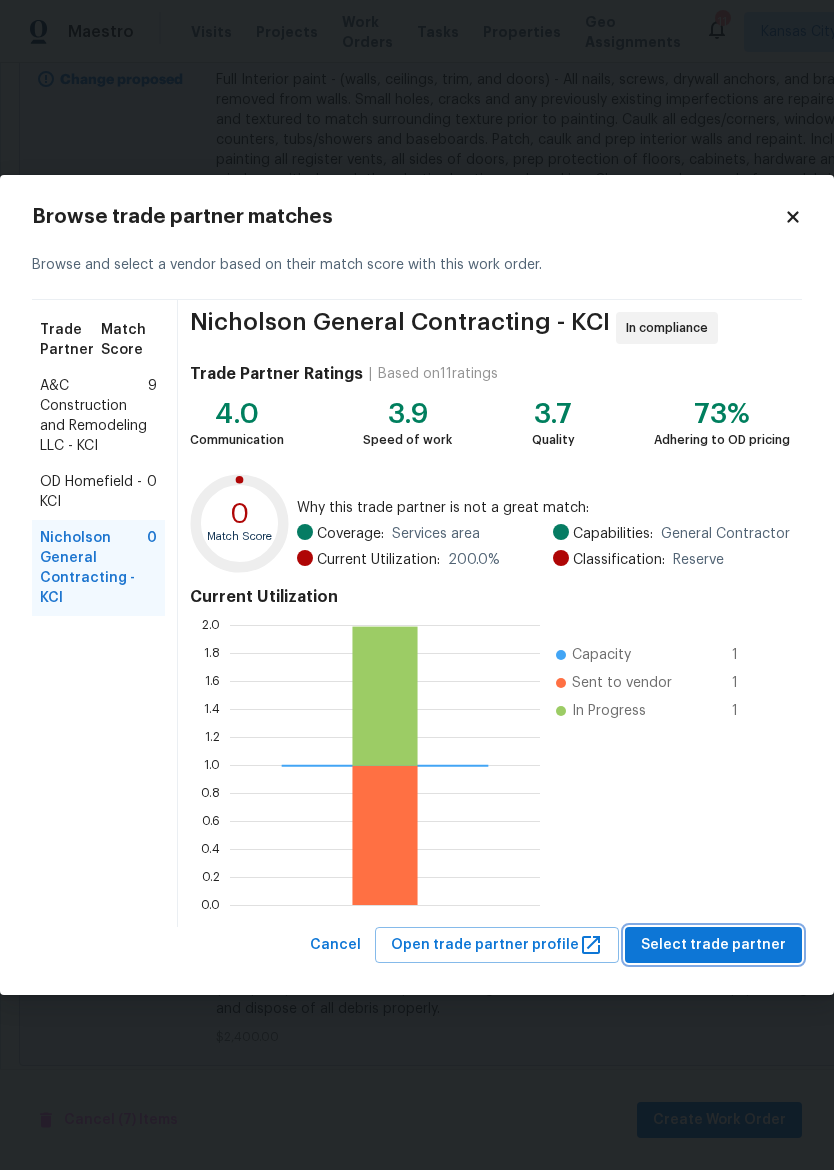 click on "Select trade partner" at bounding box center [713, 945] 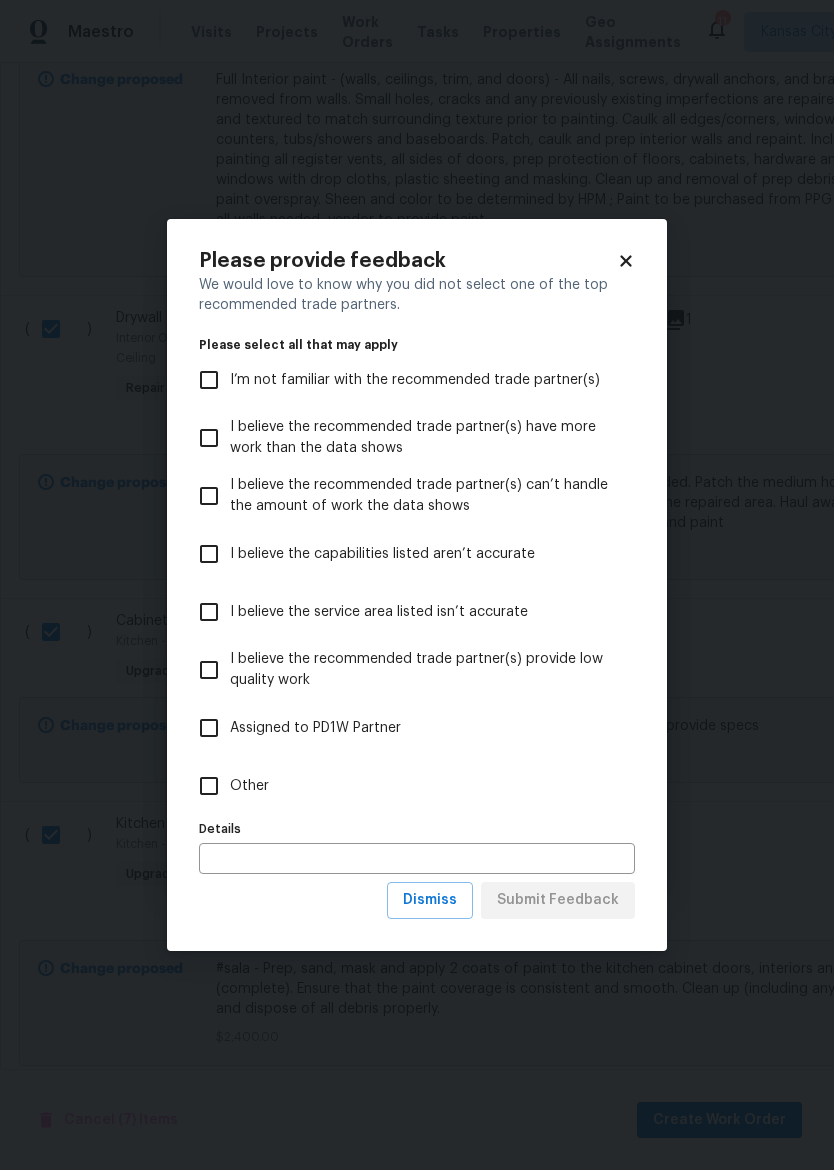 click on "Other" at bounding box center [403, 786] 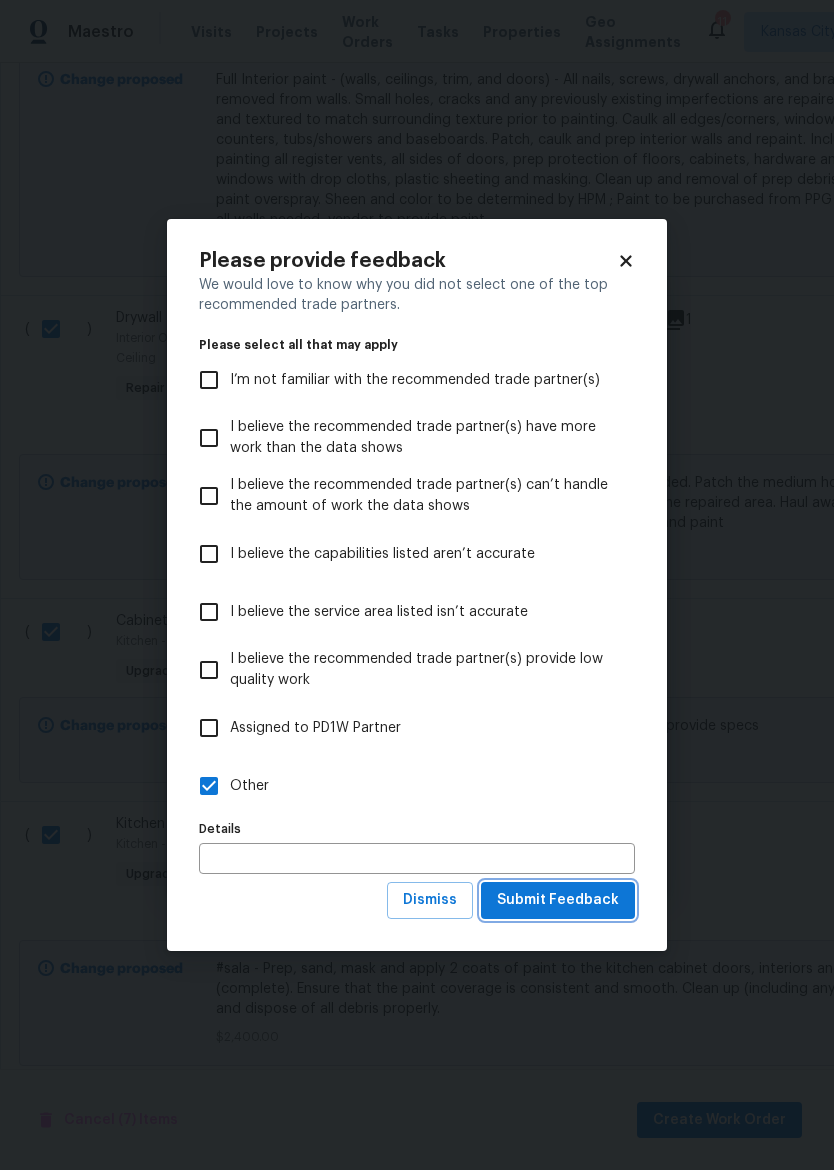 click on "Submit Feedback" at bounding box center (558, 900) 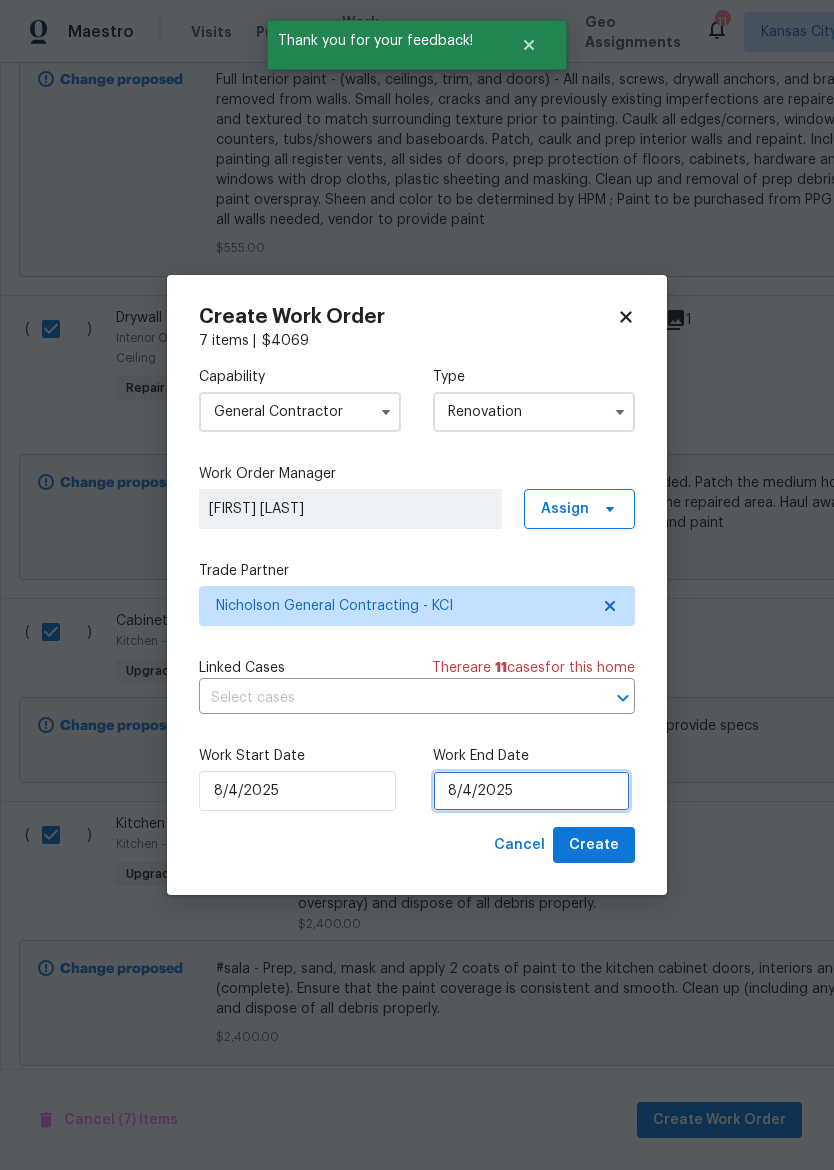 click on "8/4/2025" at bounding box center [531, 791] 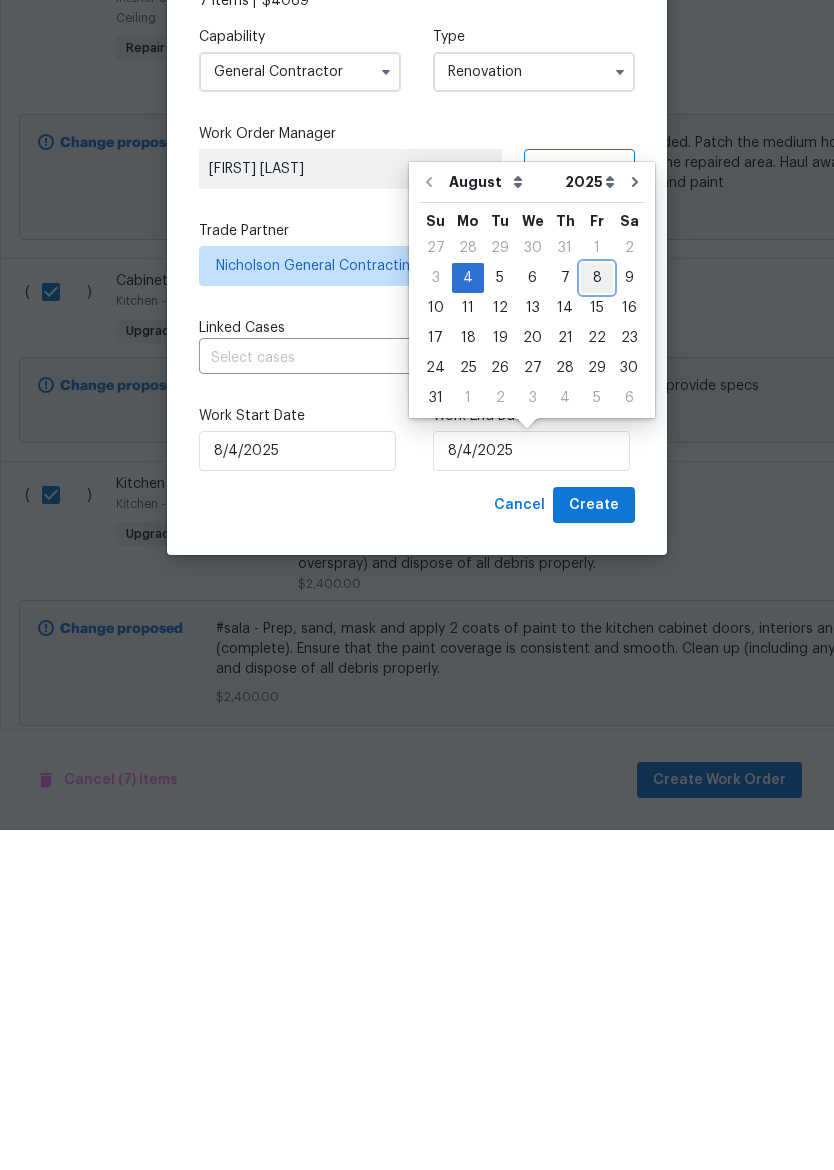 click on "8" at bounding box center (597, 618) 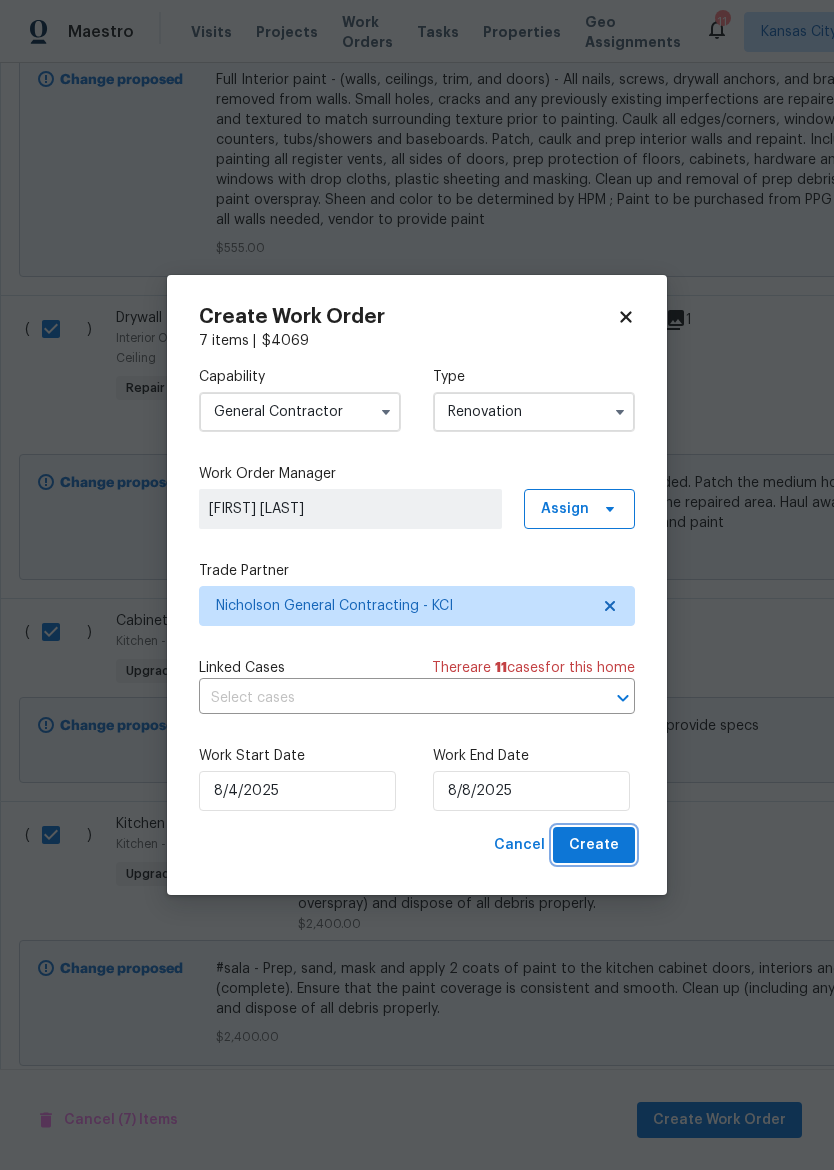 click on "Create" at bounding box center [594, 845] 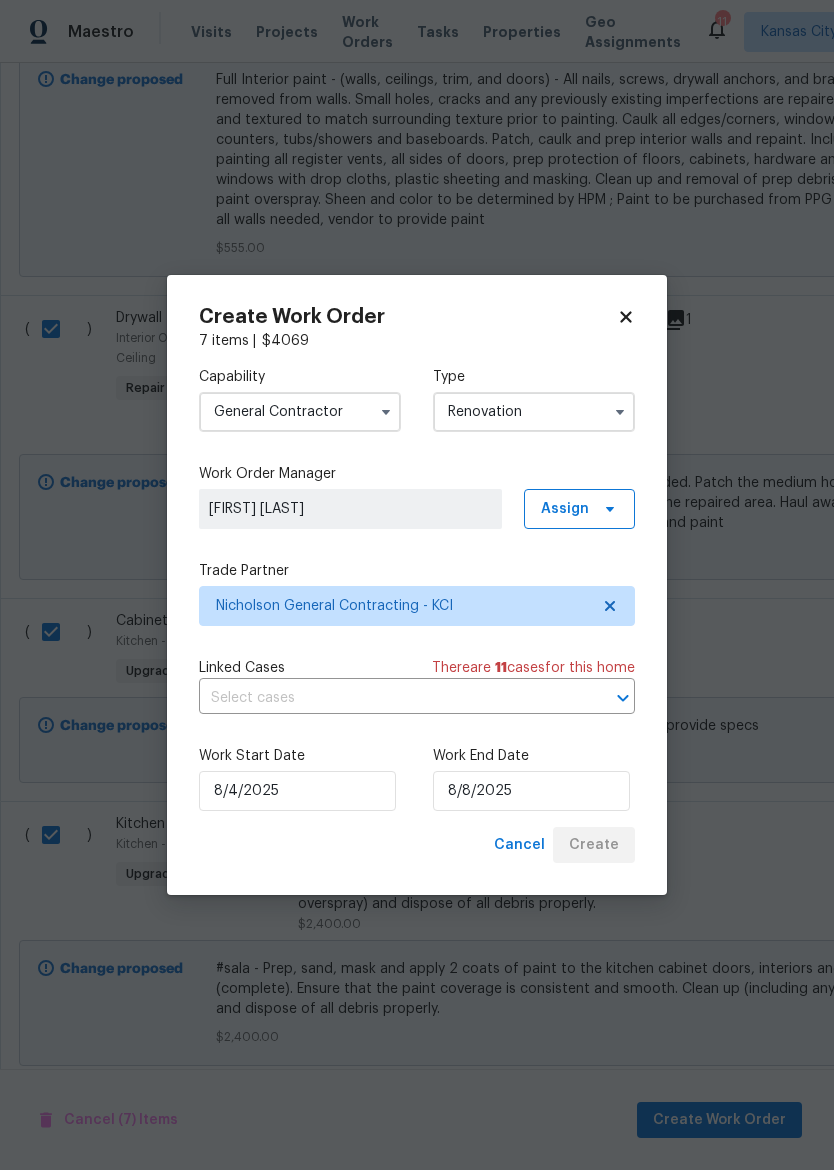 scroll, scrollTop: 0, scrollLeft: 0, axis: both 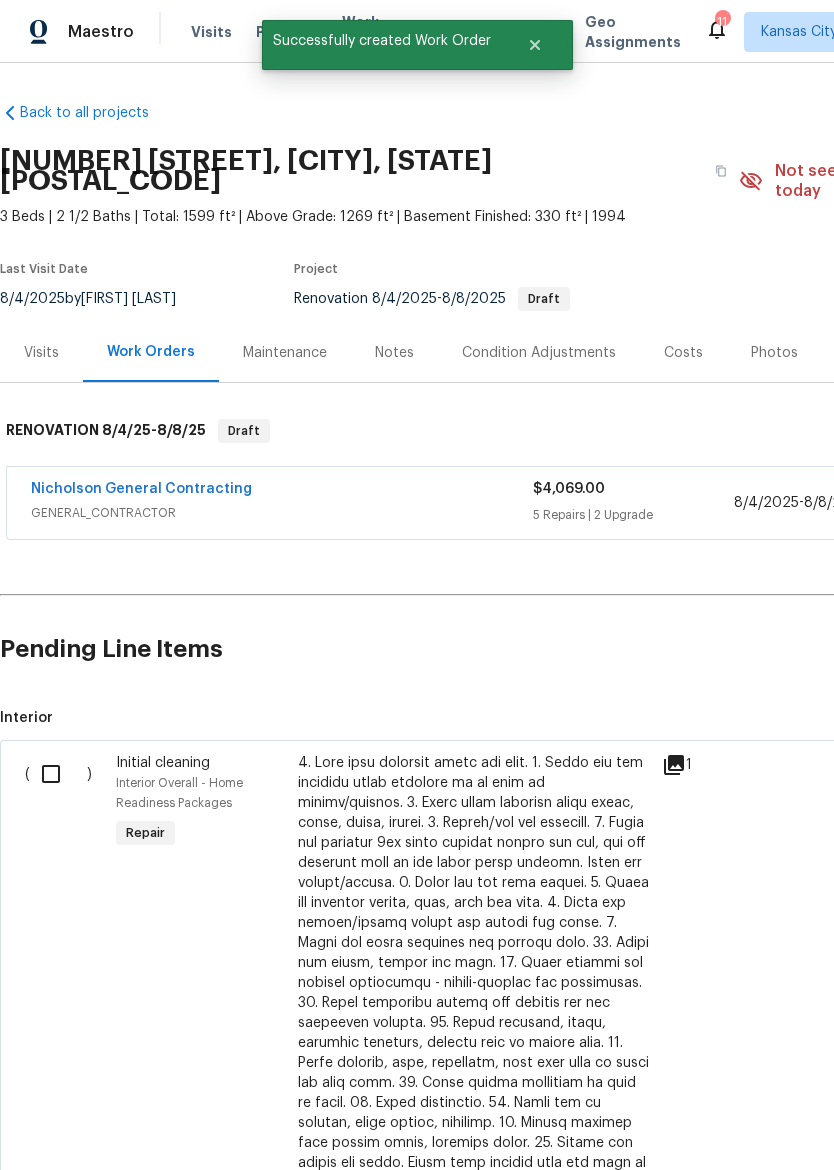 click at bounding box center [58, 774] 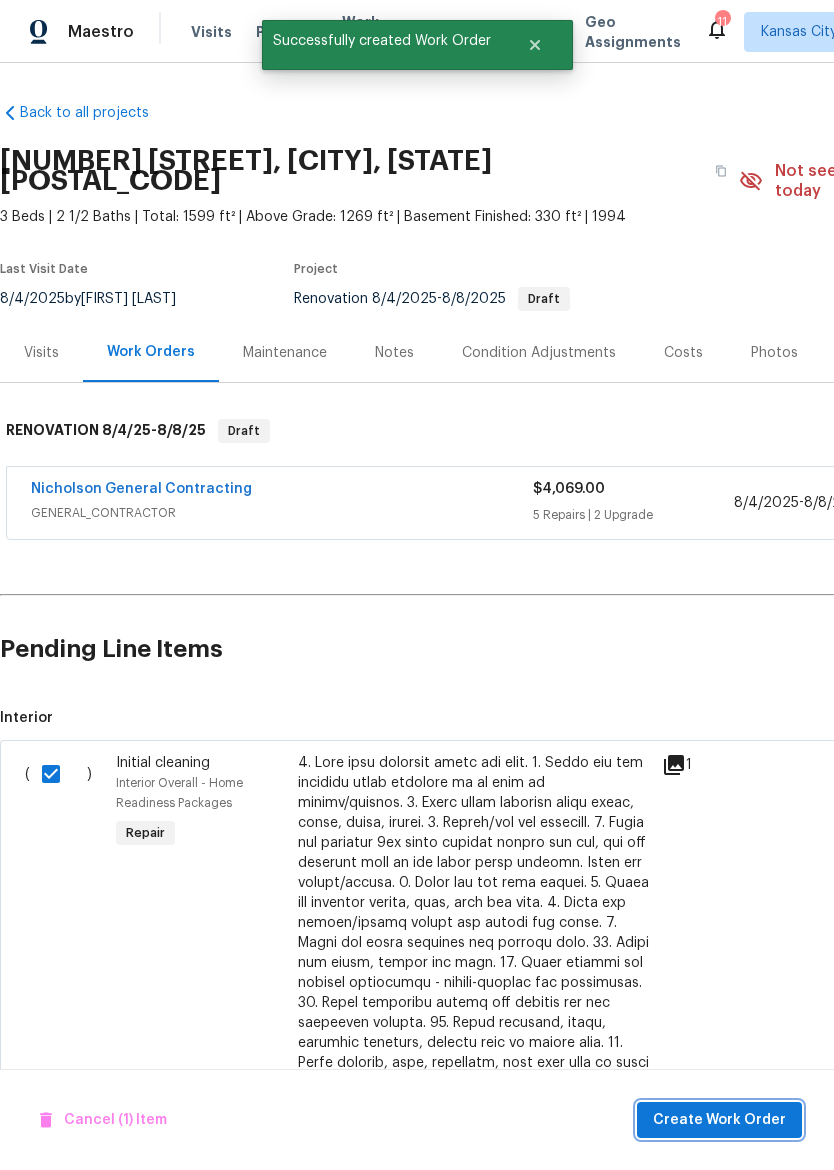 click on "Create Work Order" at bounding box center [719, 1120] 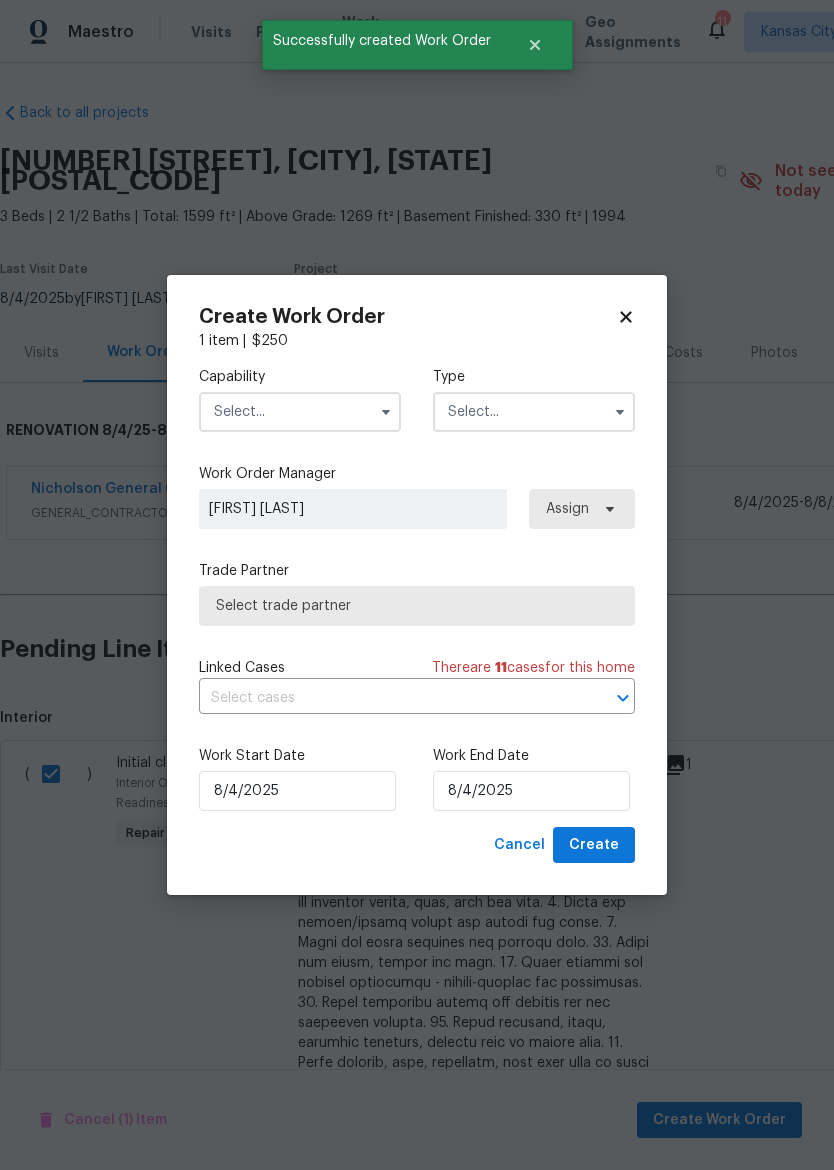 click at bounding box center [300, 412] 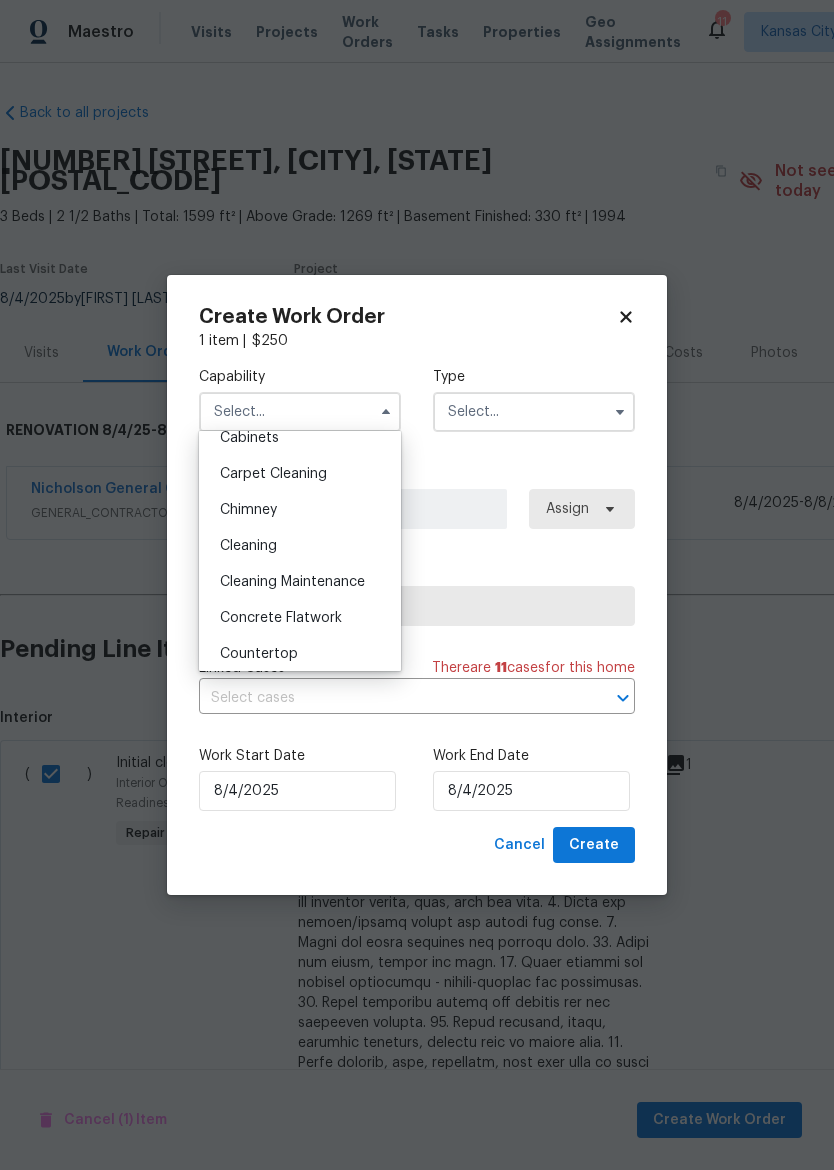 scroll, scrollTop: 202, scrollLeft: 0, axis: vertical 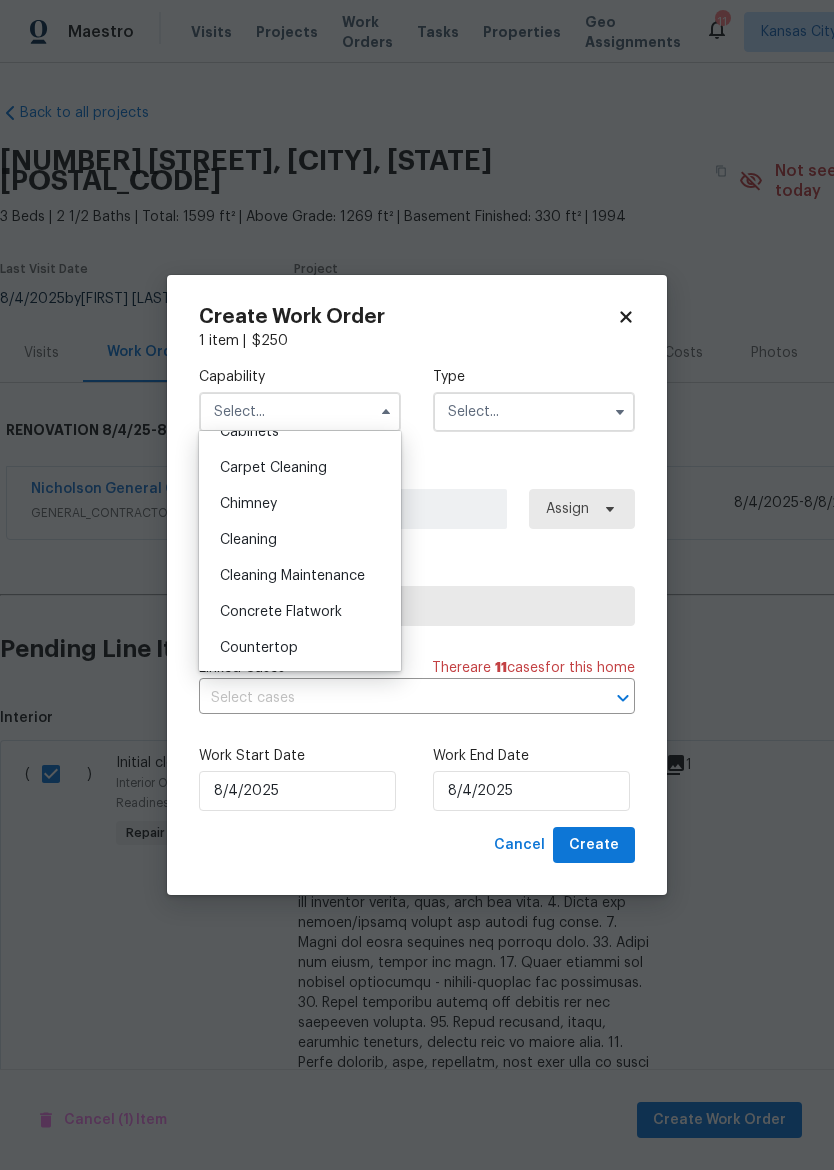 click on "Cleaning" at bounding box center (300, 540) 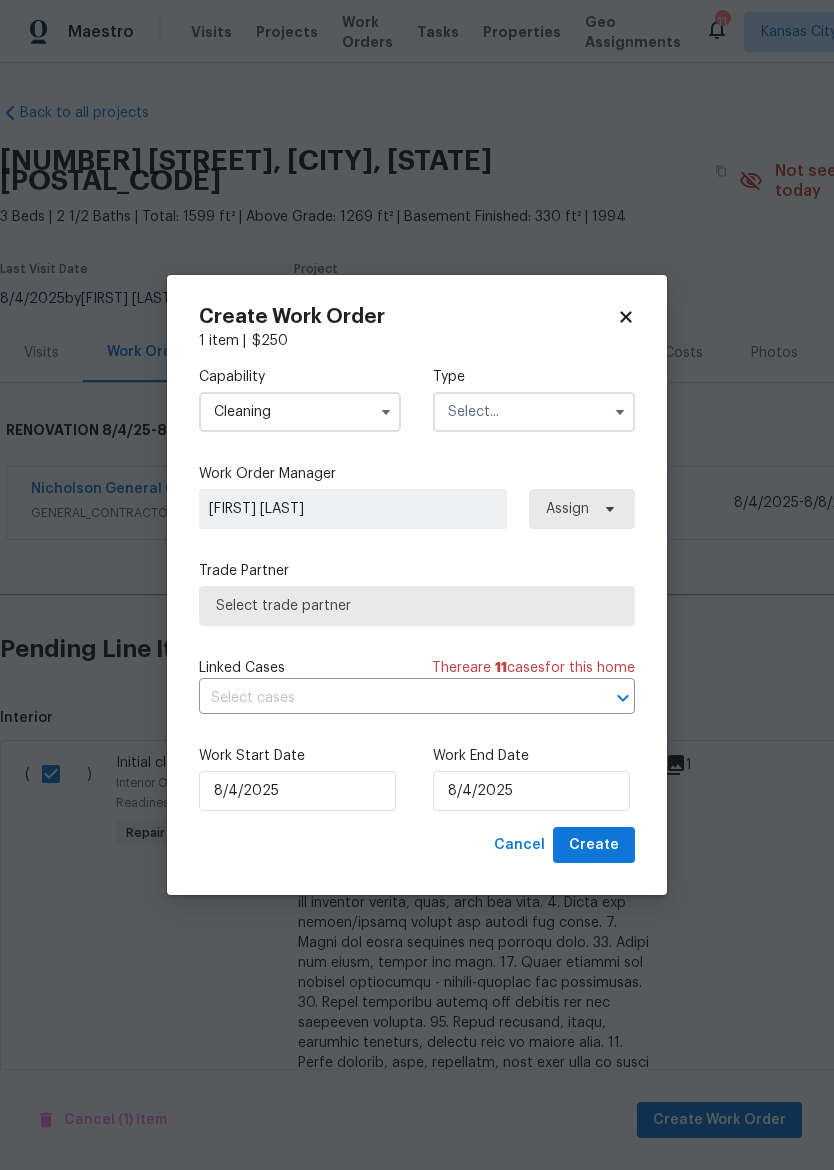 click at bounding box center [534, 412] 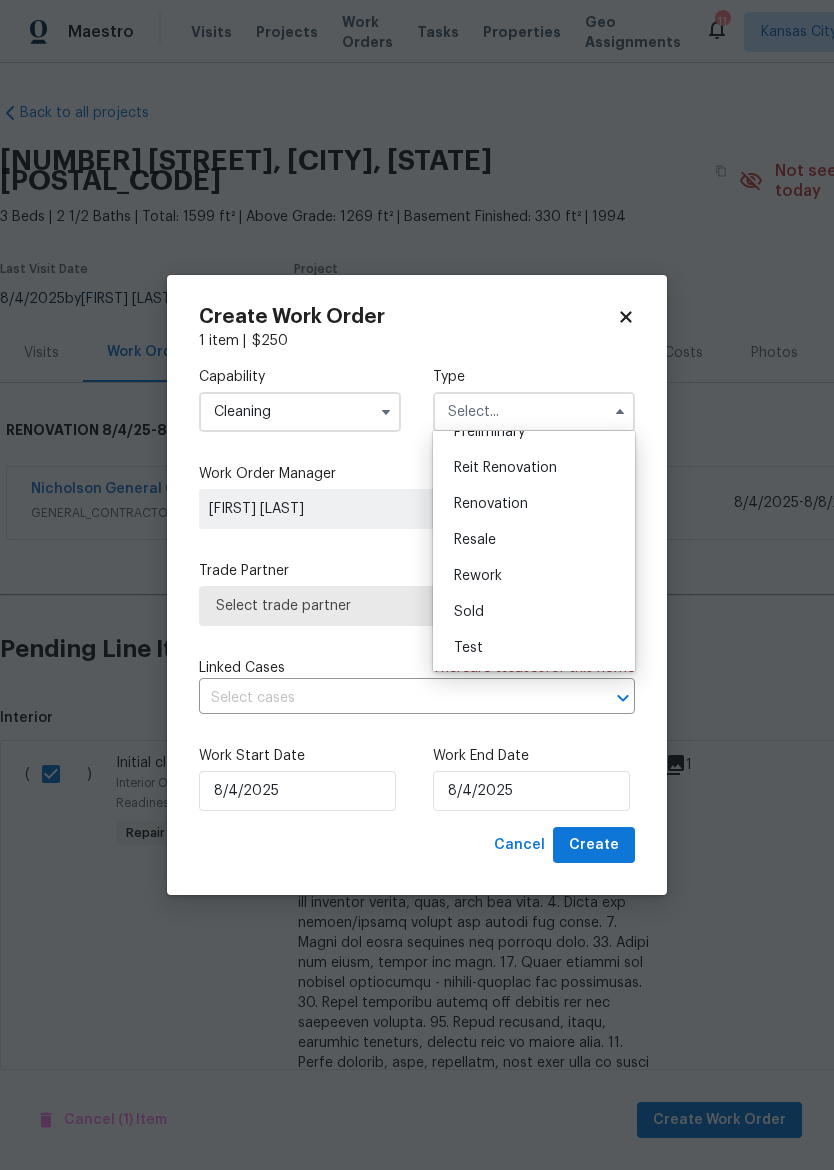 scroll, scrollTop: 454, scrollLeft: 0, axis: vertical 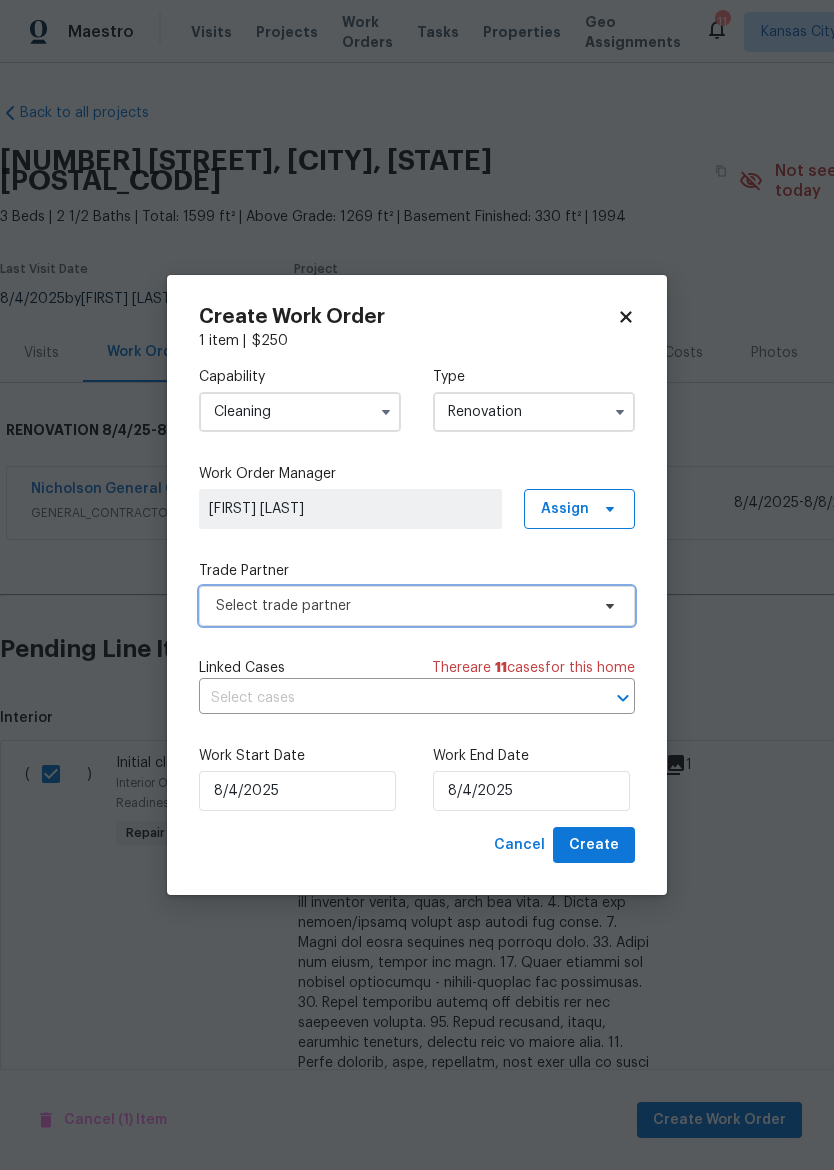 click on "Select trade partner" at bounding box center (402, 606) 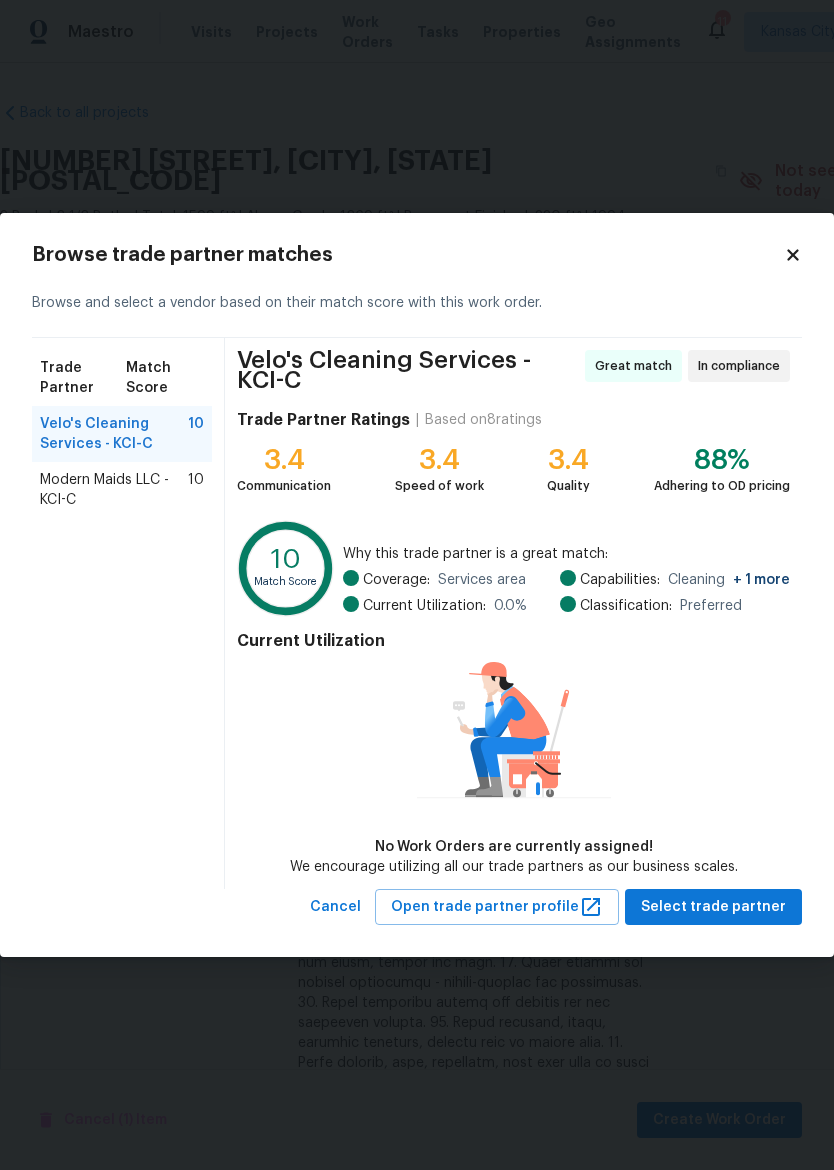 click on "Modern Maids LLC - KCI-C 10" at bounding box center [122, 490] 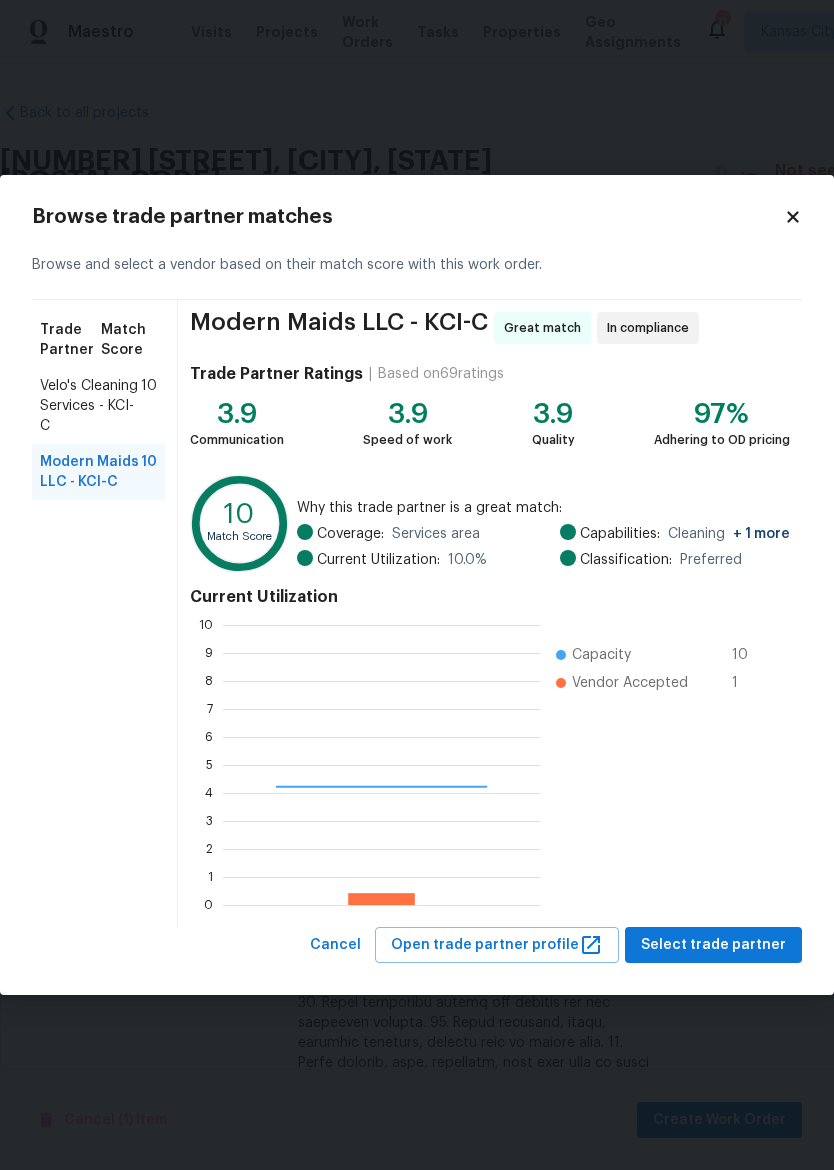 scroll, scrollTop: 2, scrollLeft: 2, axis: both 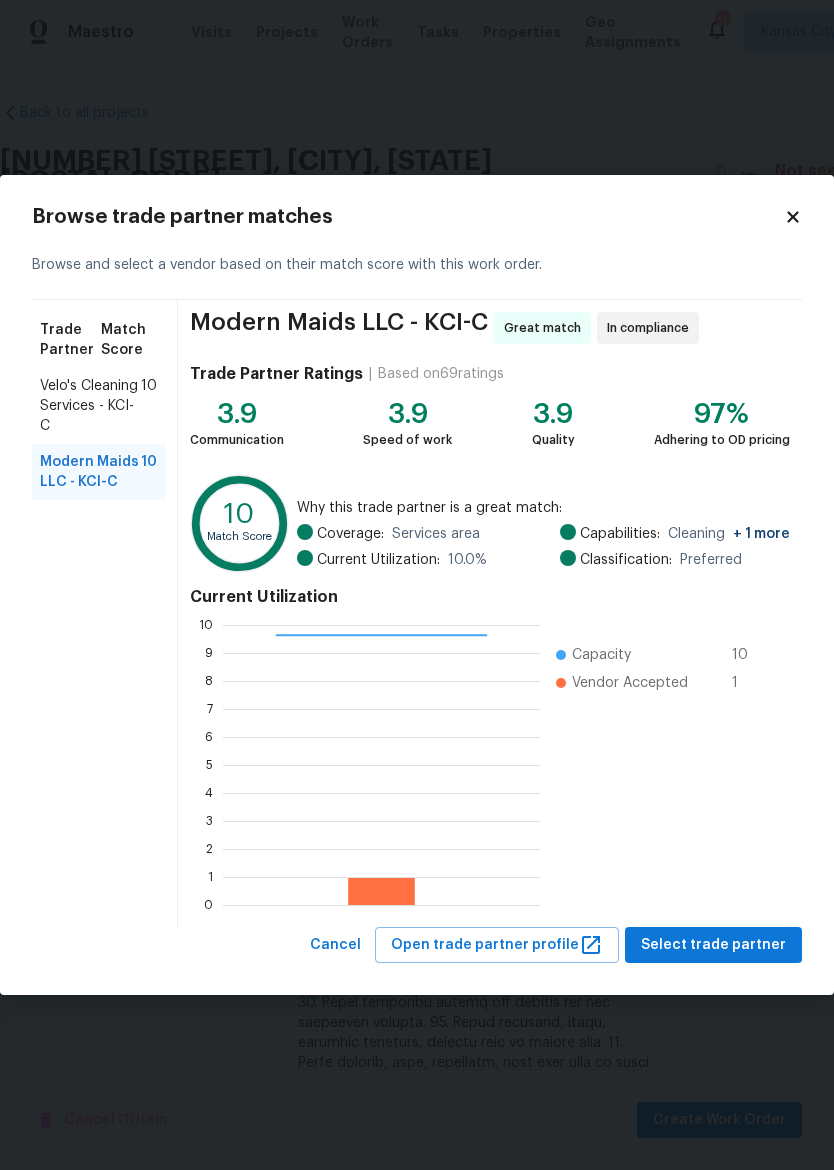 click on "Select trade partner" at bounding box center [713, 945] 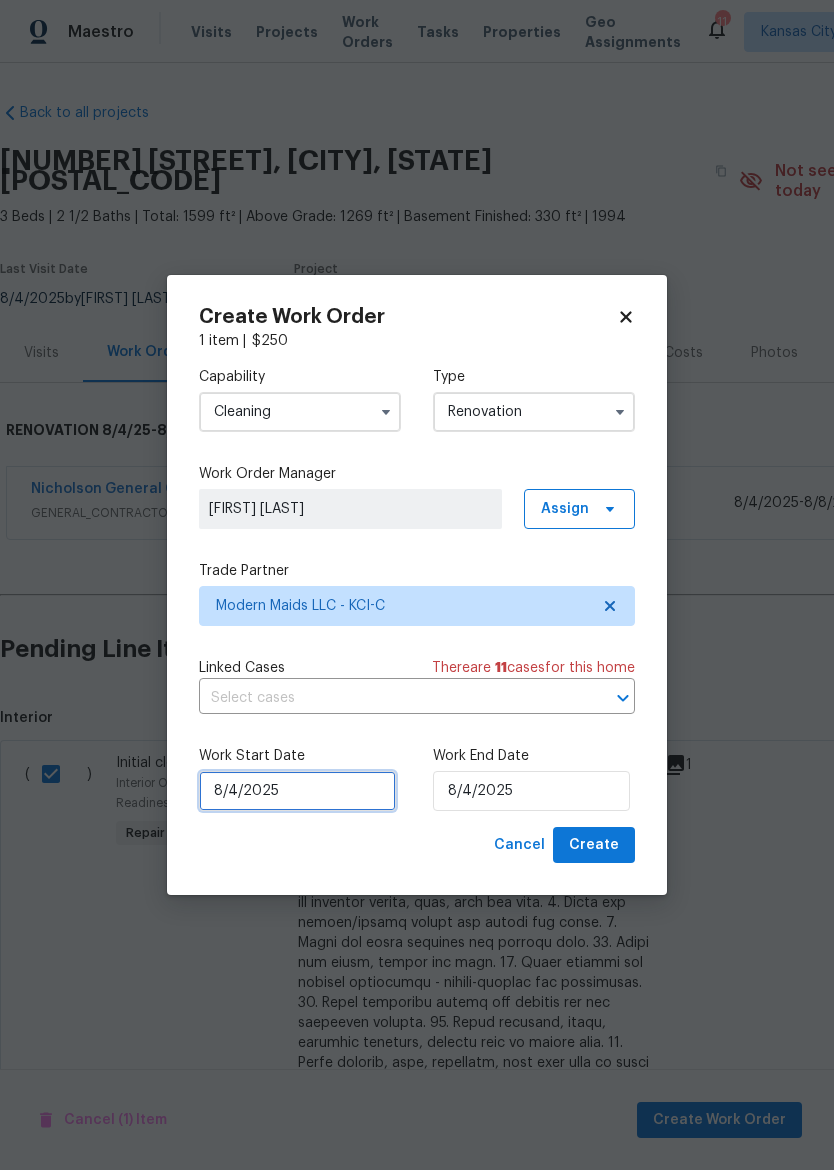 click on "8/4/2025" at bounding box center [297, 791] 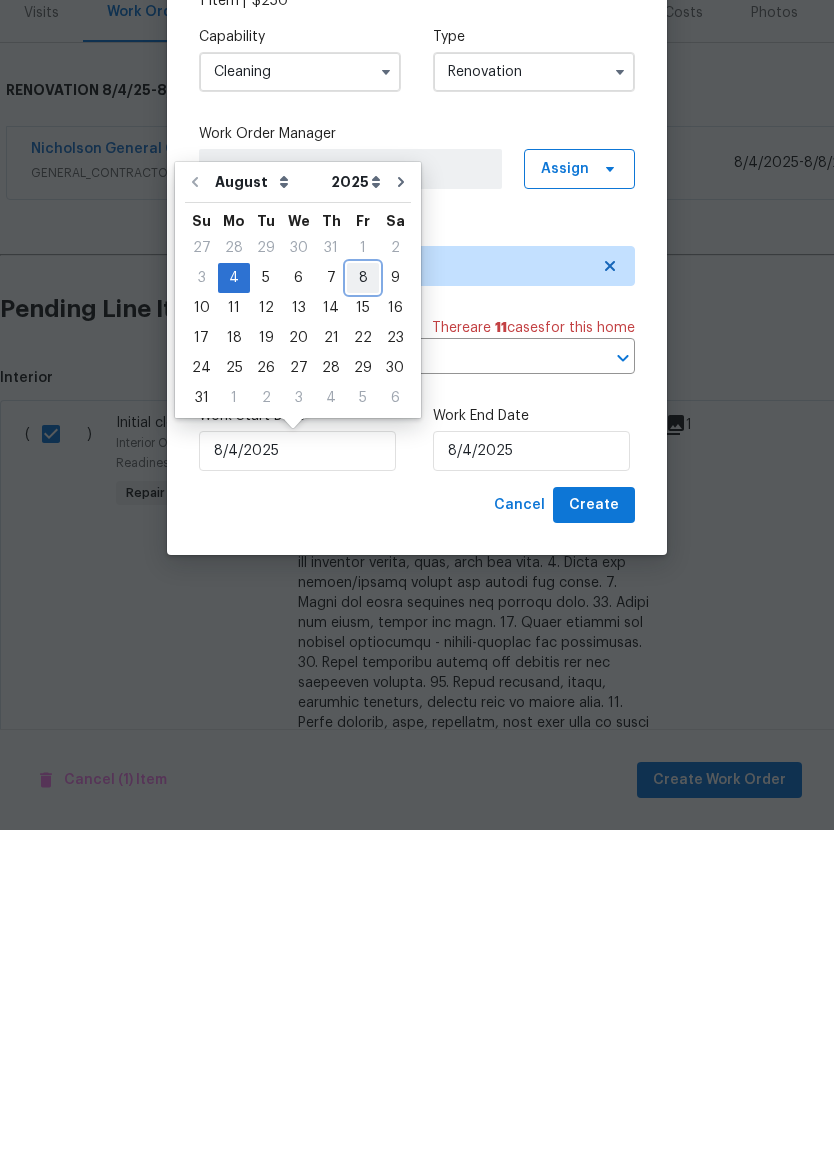click on "8" at bounding box center [363, 618] 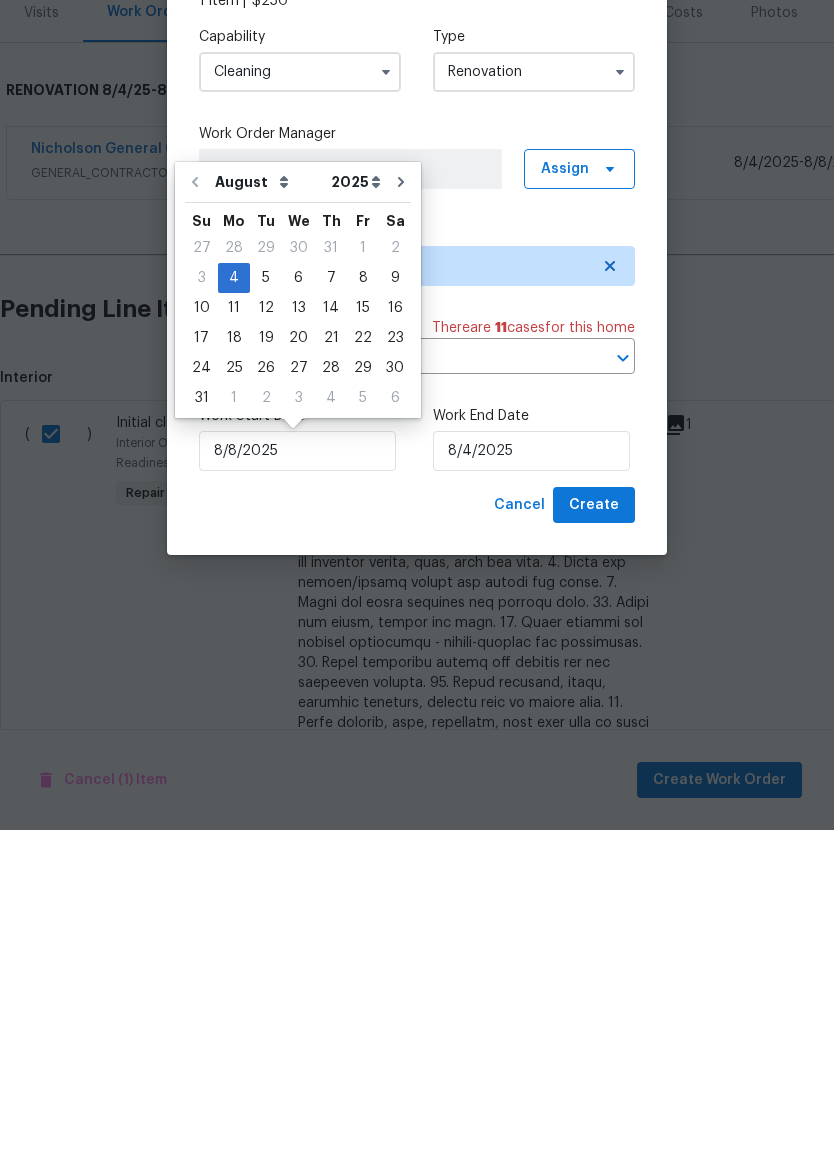 type on "8/8/2025" 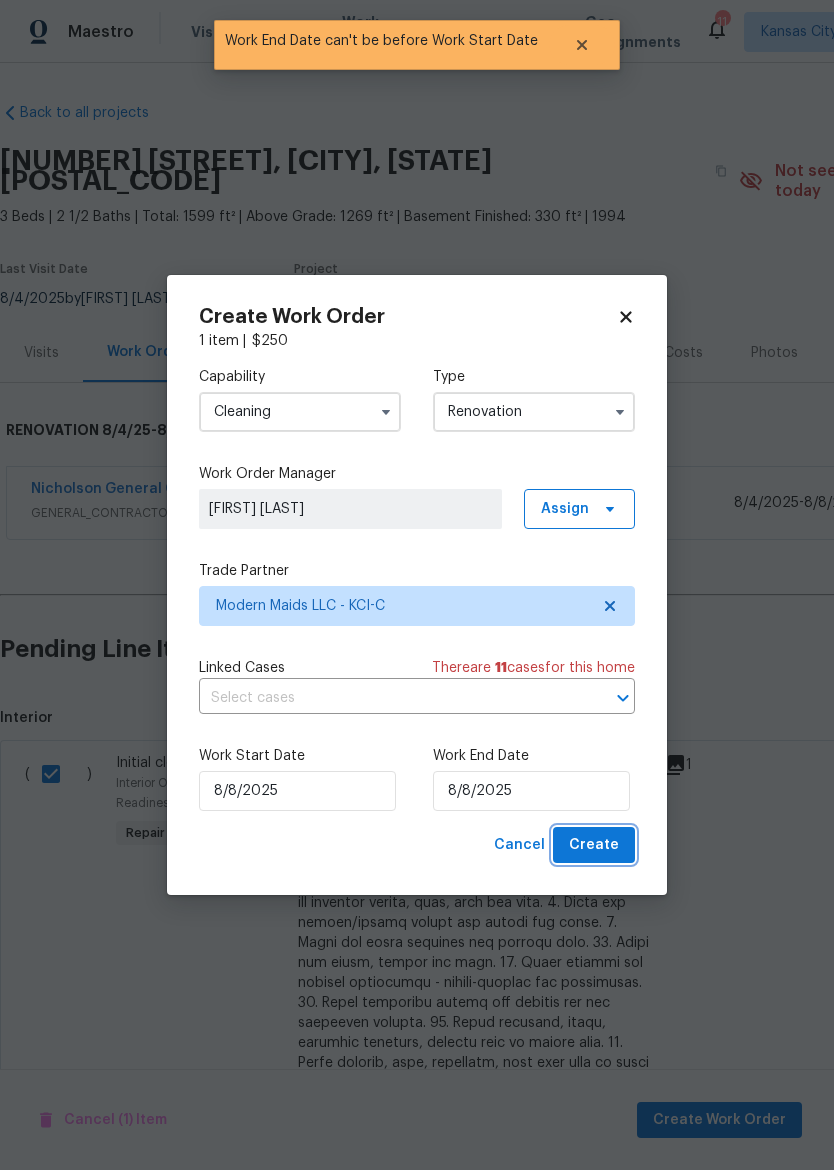 click on "Create" at bounding box center (594, 845) 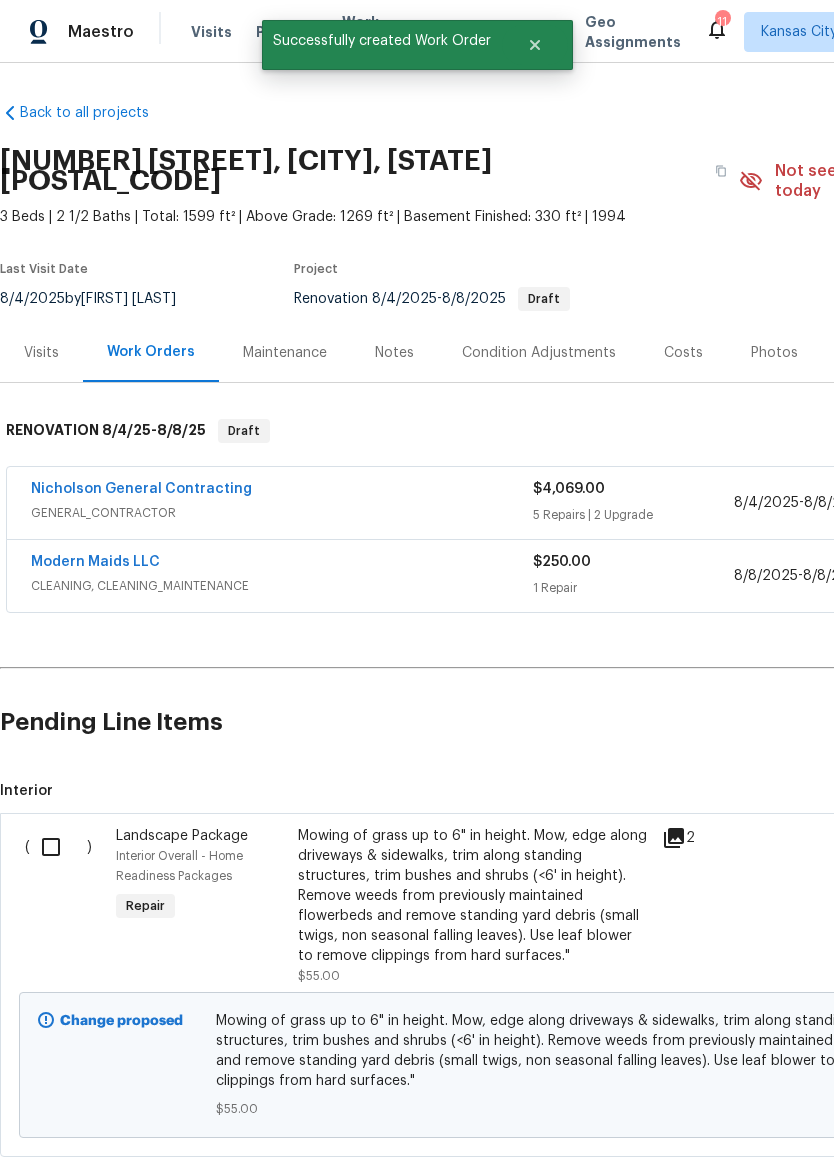 click at bounding box center (58, 847) 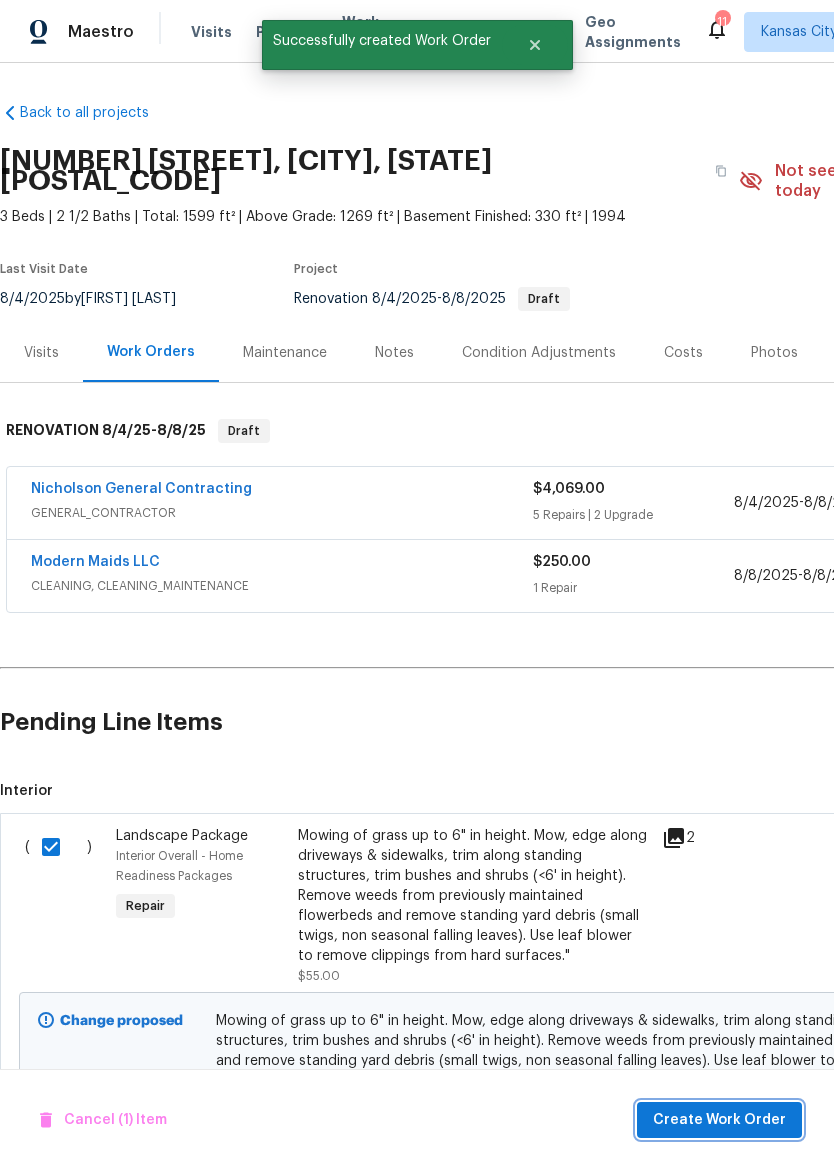 click on "Create Work Order" at bounding box center [719, 1120] 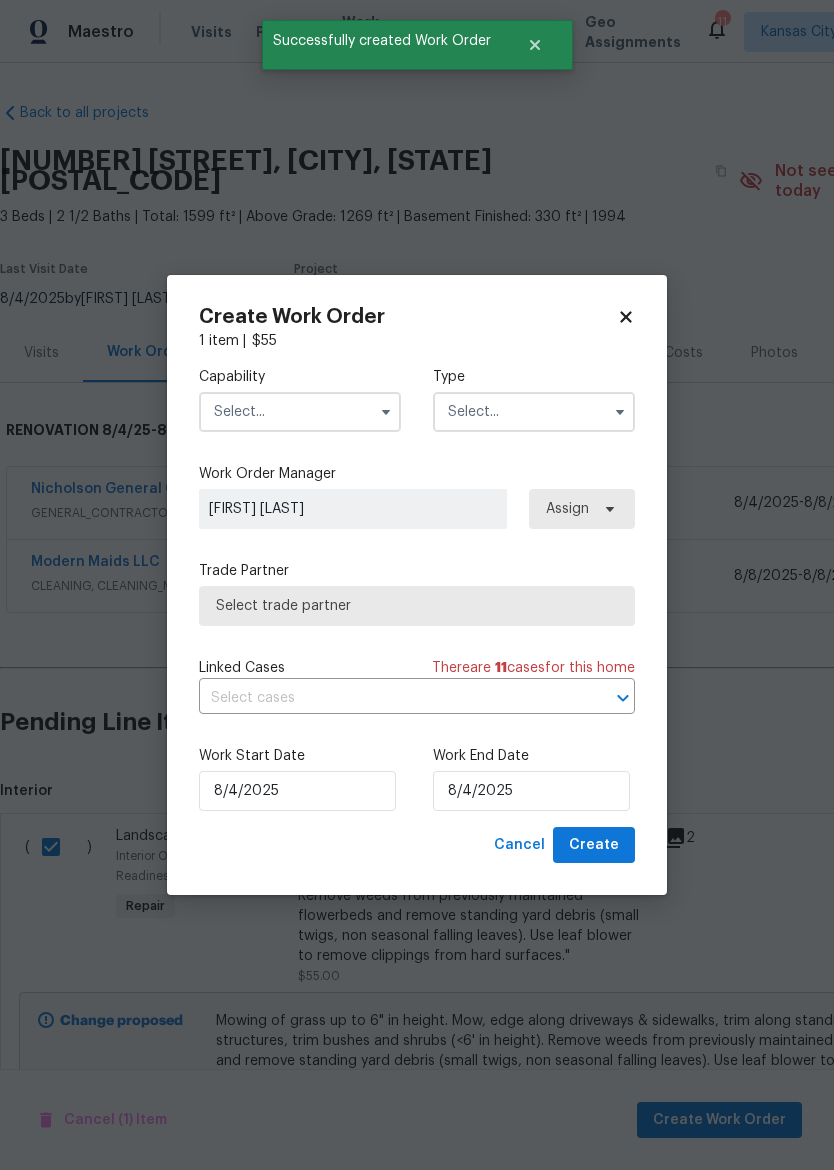click at bounding box center (300, 412) 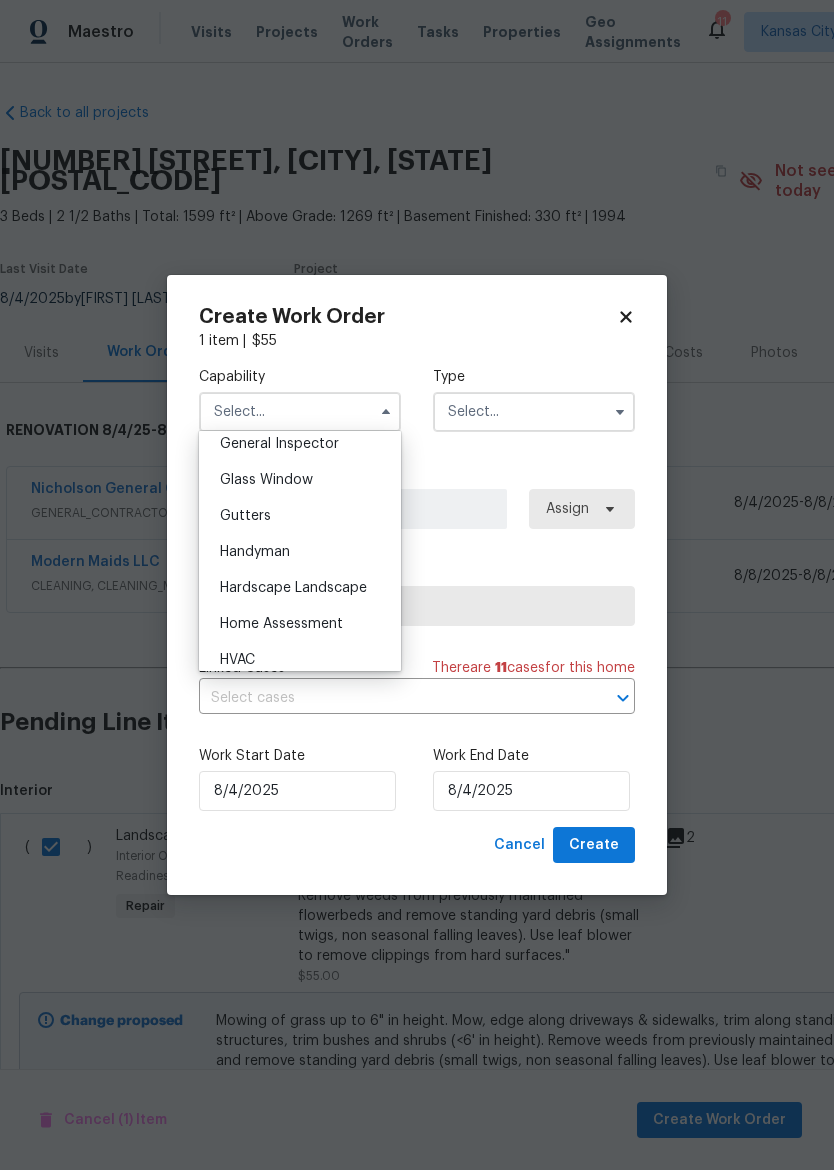 scroll, scrollTop: 1006, scrollLeft: 0, axis: vertical 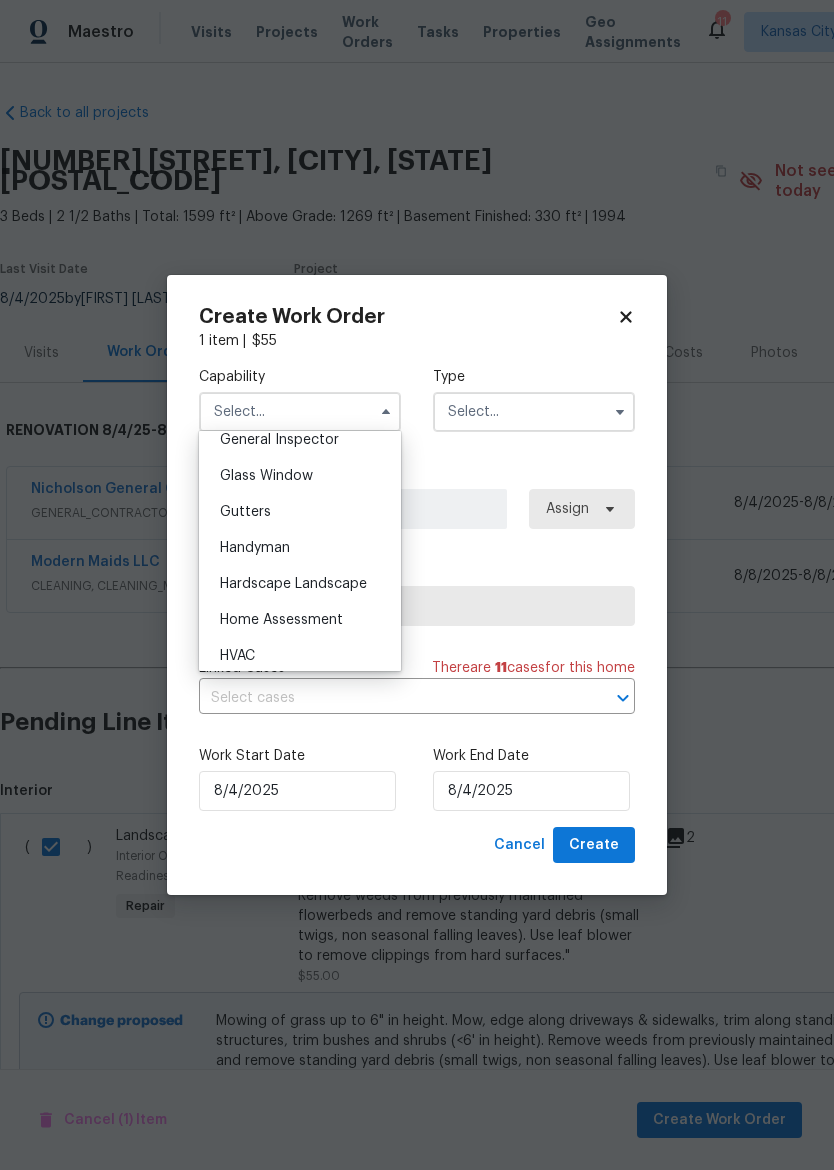 click on "Hardscape Landscape" at bounding box center [300, 584] 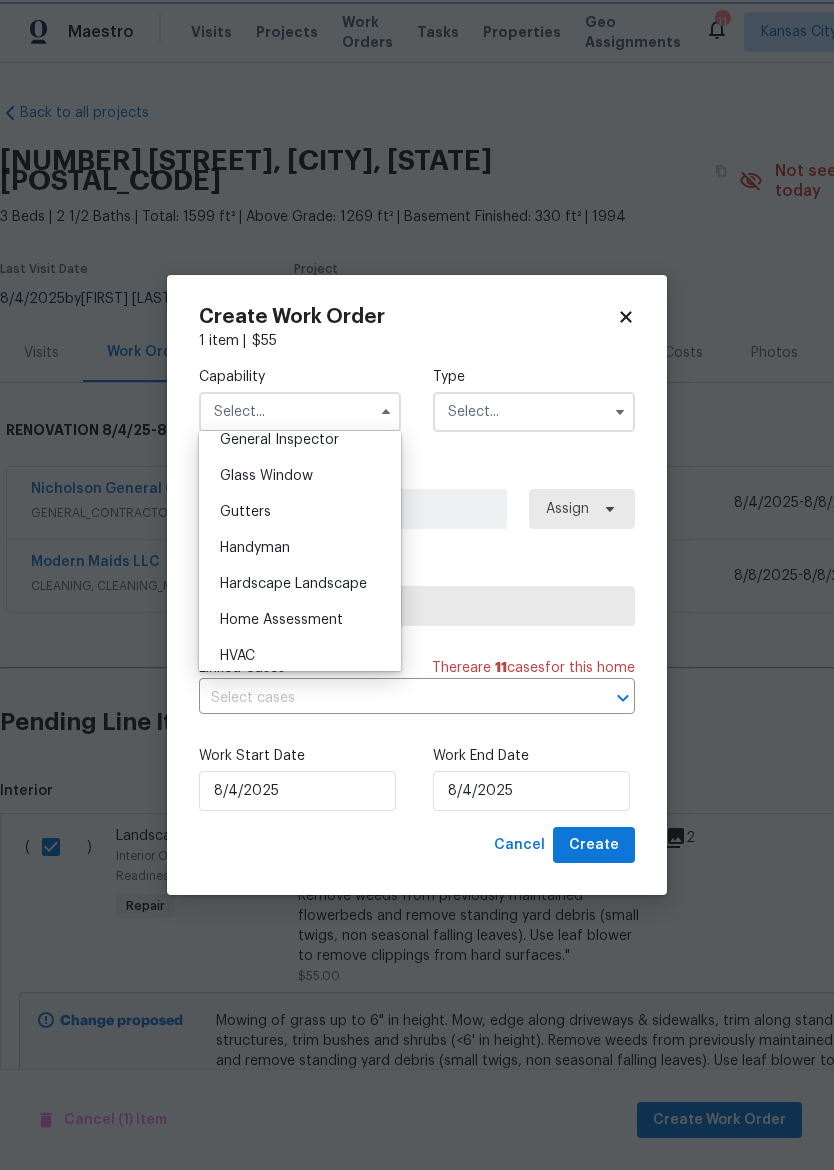 type on "Hardscape Landscape" 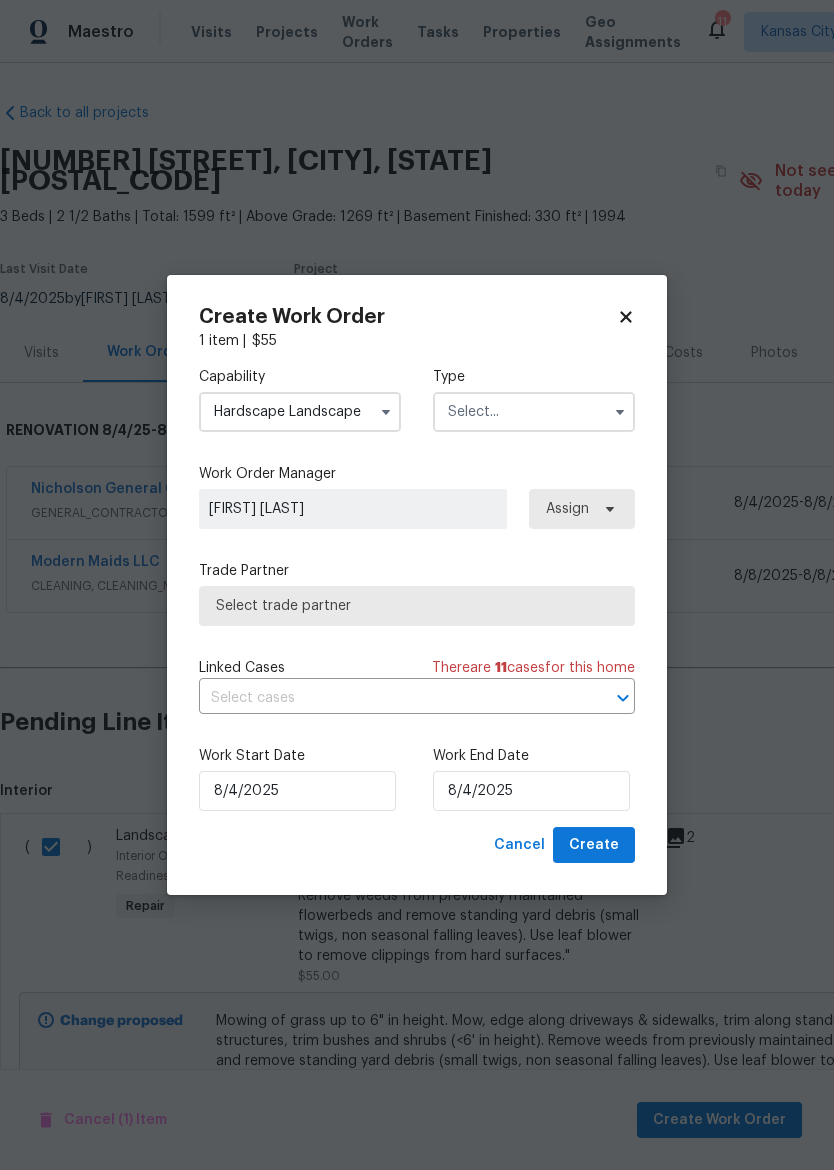 click at bounding box center [534, 412] 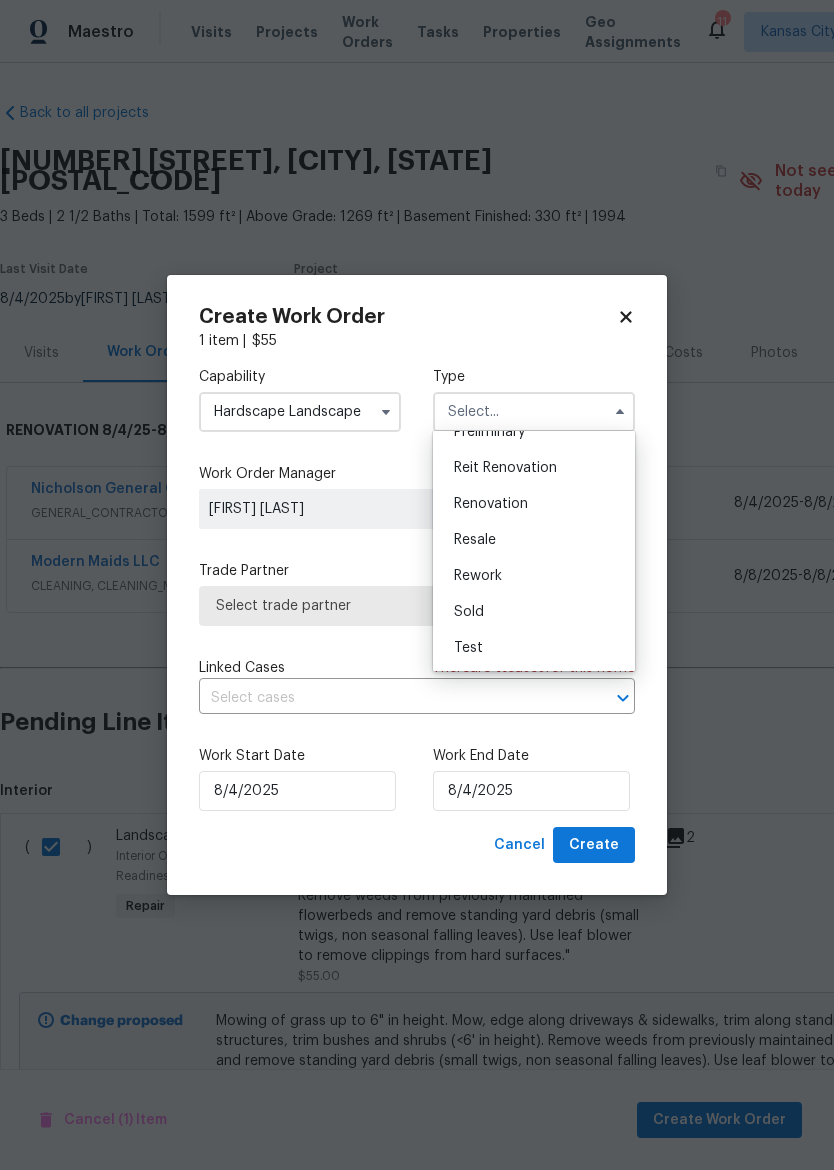 scroll, scrollTop: 454, scrollLeft: 0, axis: vertical 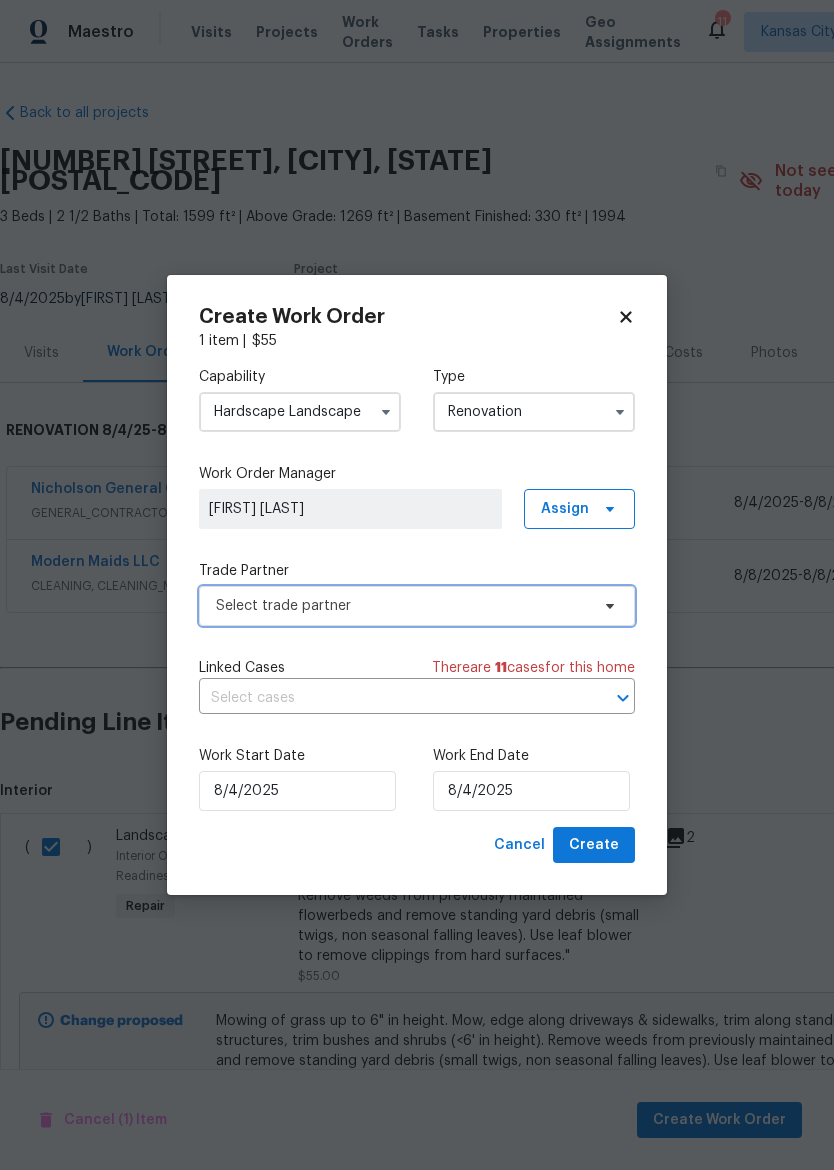 click on "Select trade partner" at bounding box center (417, 606) 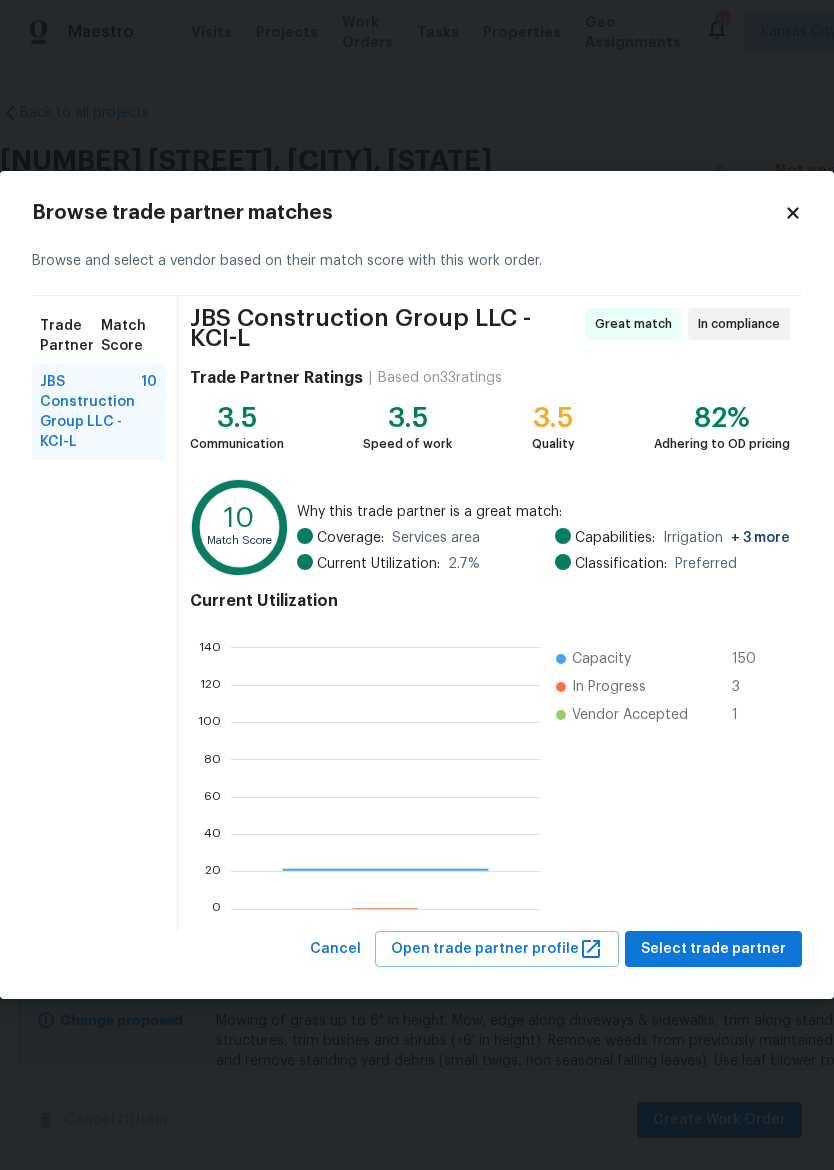 scroll, scrollTop: 2, scrollLeft: 2, axis: both 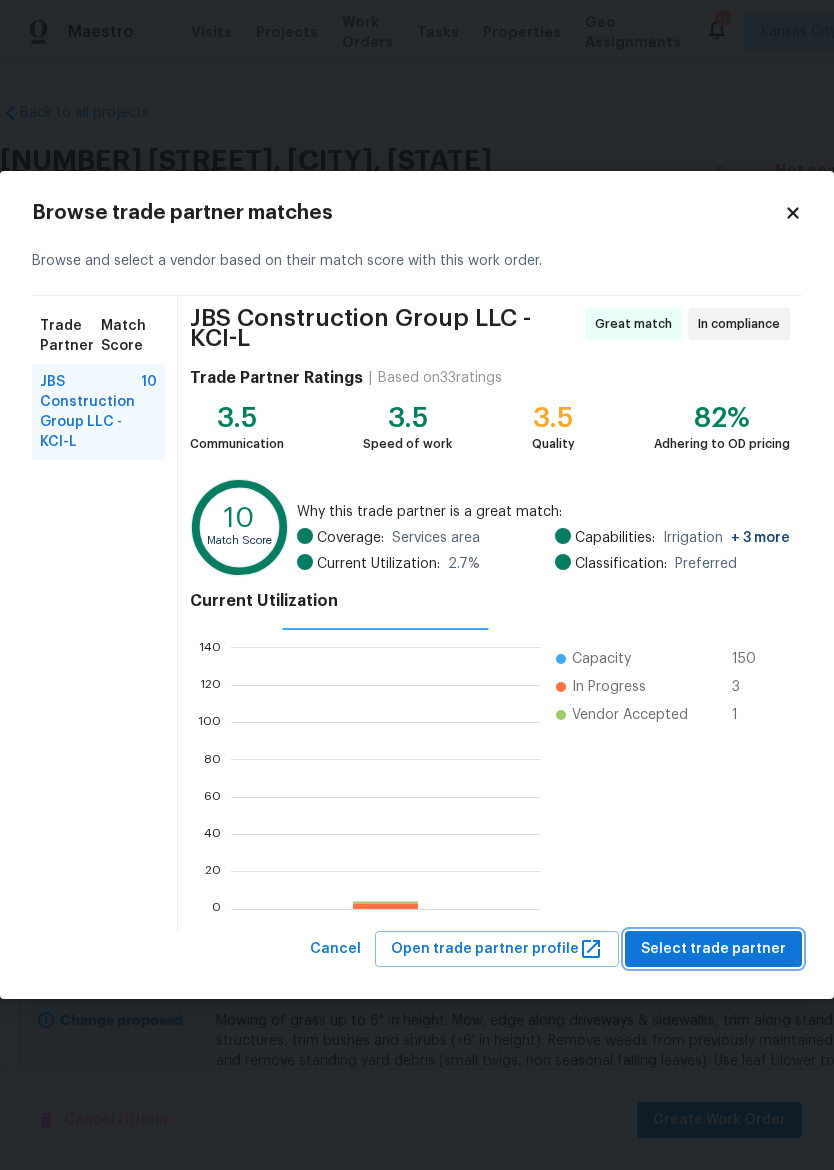 click on "Select trade partner" at bounding box center [713, 949] 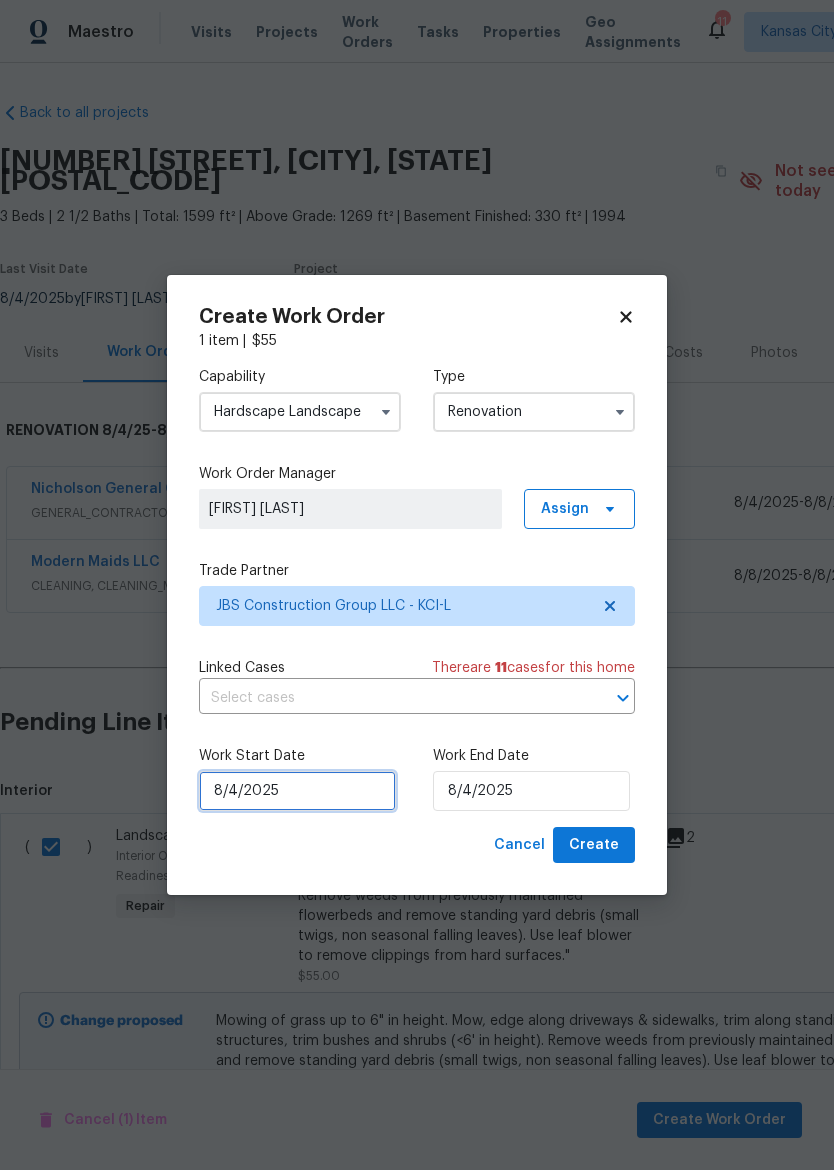click on "8/4/2025" at bounding box center [297, 791] 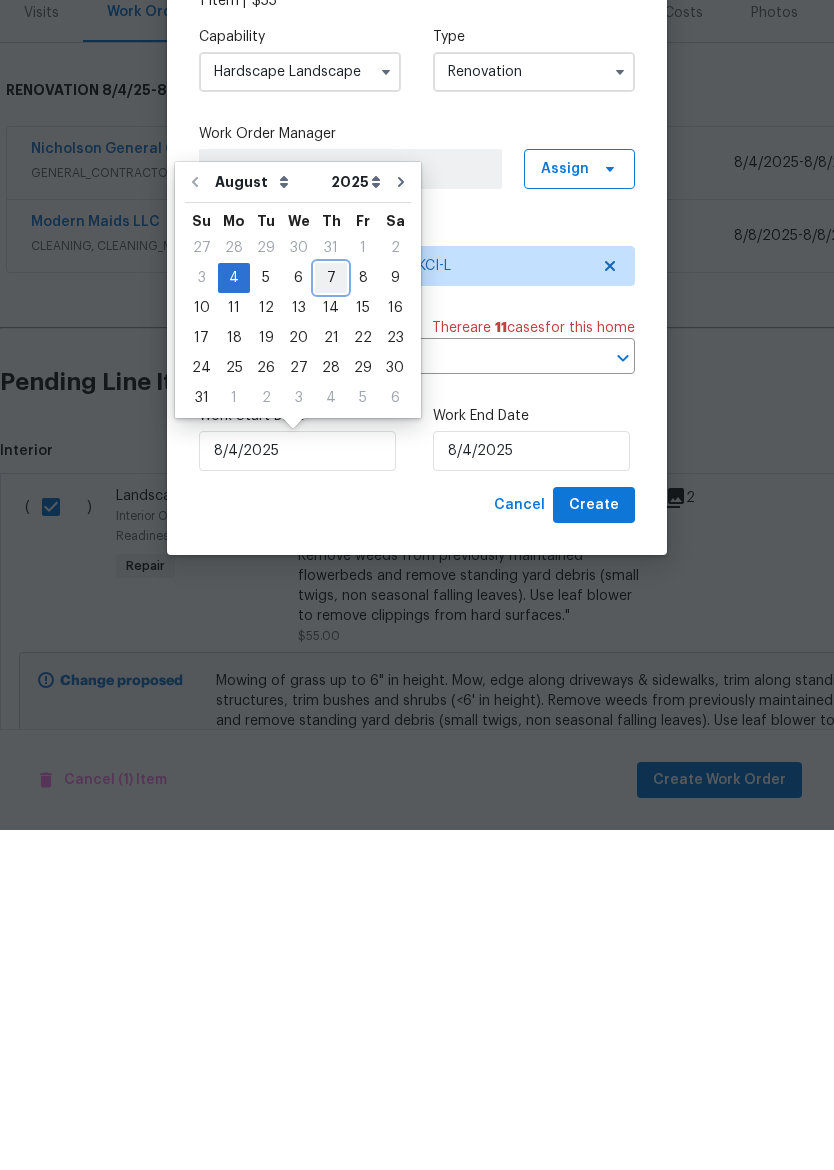 click on "7" at bounding box center [331, 618] 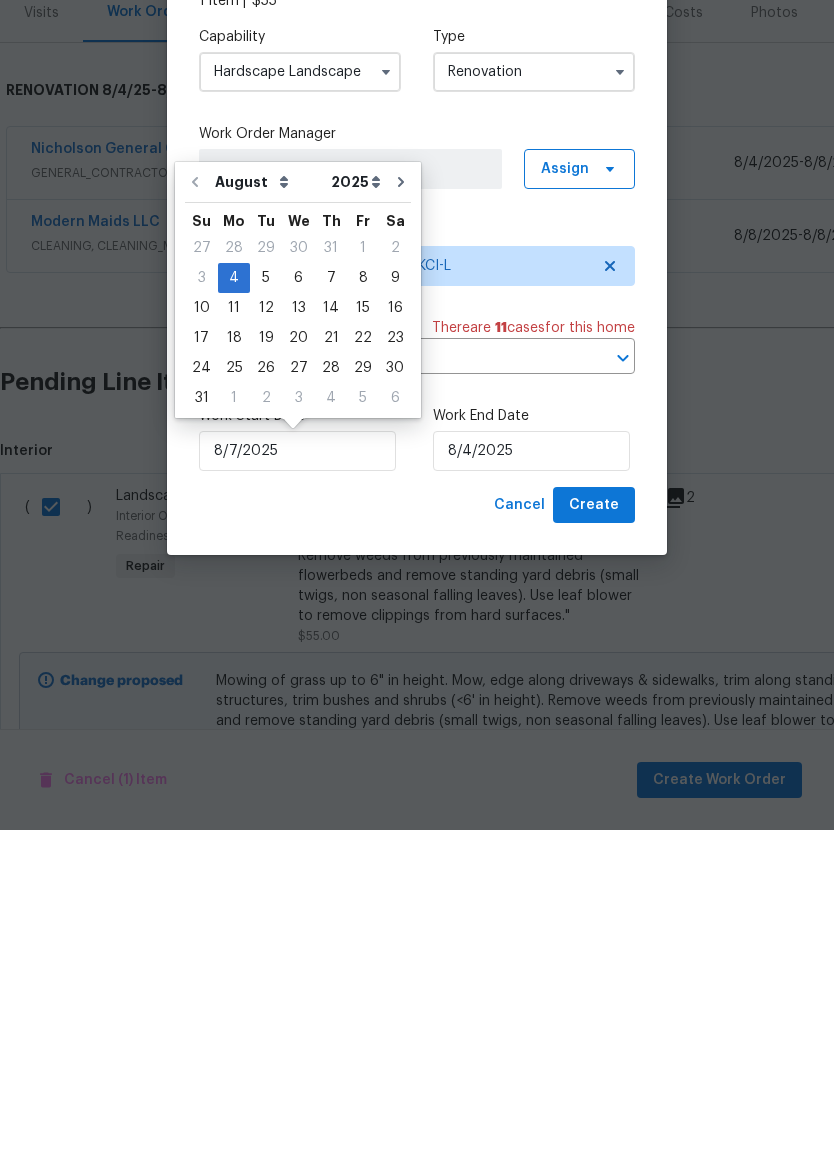 type on "8/7/2025" 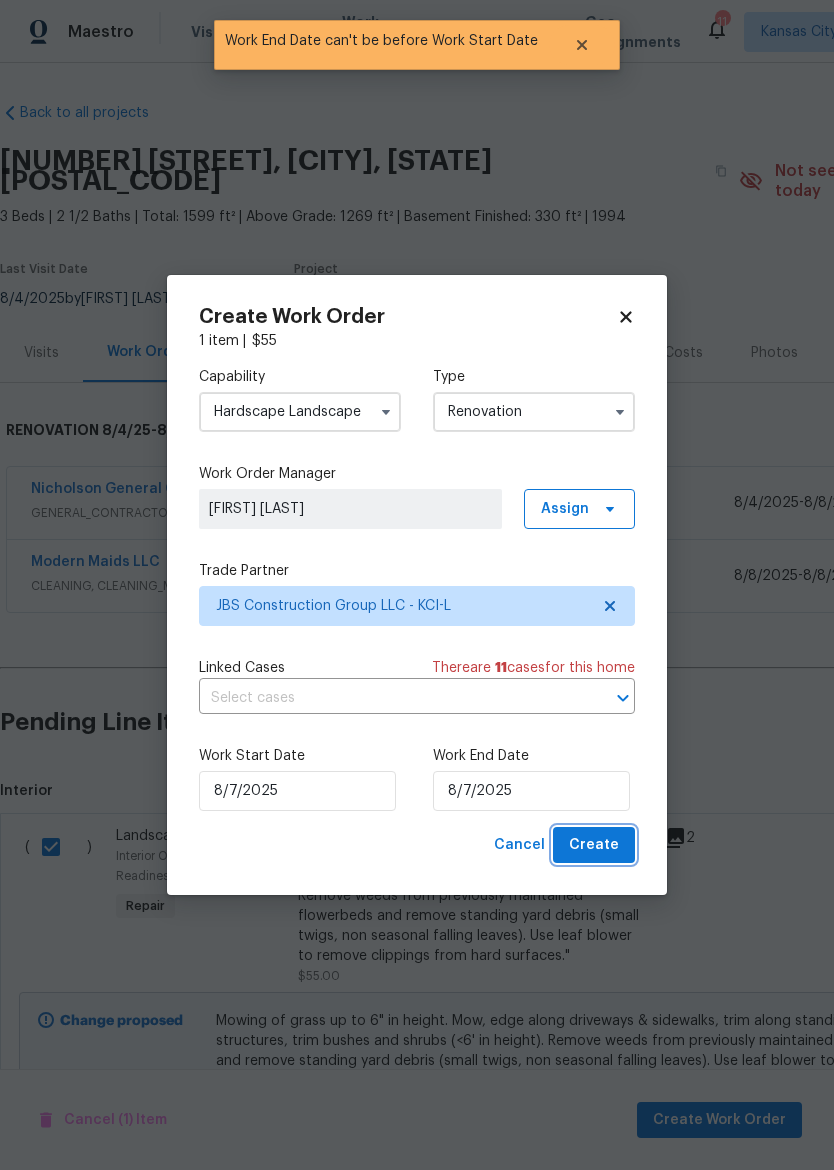 click on "Create" at bounding box center [594, 845] 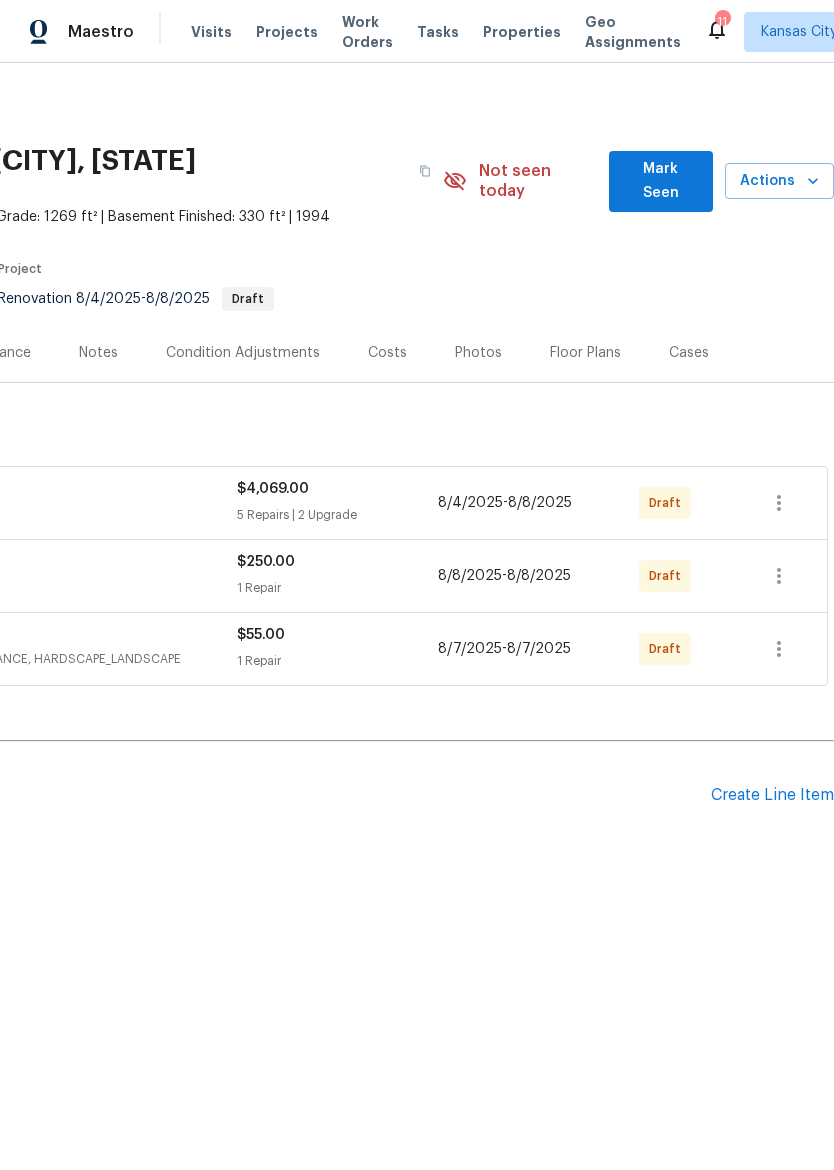 scroll, scrollTop: 0, scrollLeft: 296, axis: horizontal 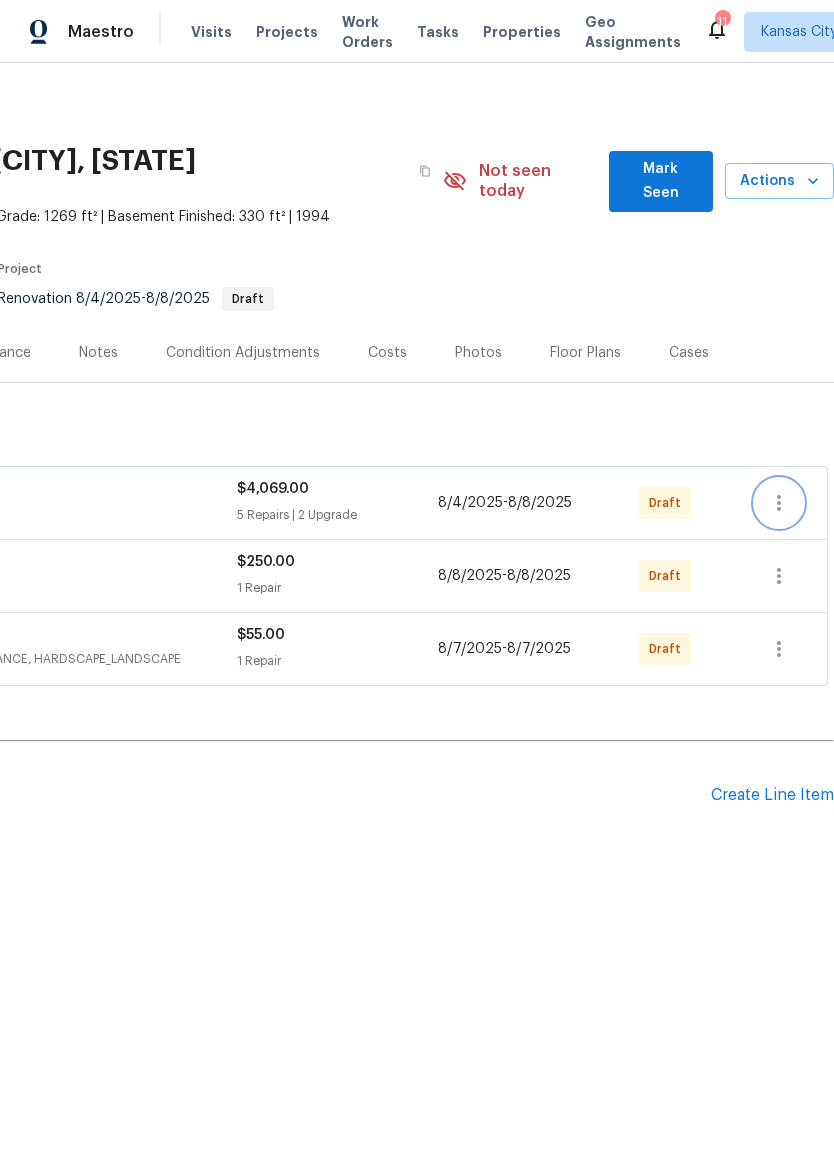 click 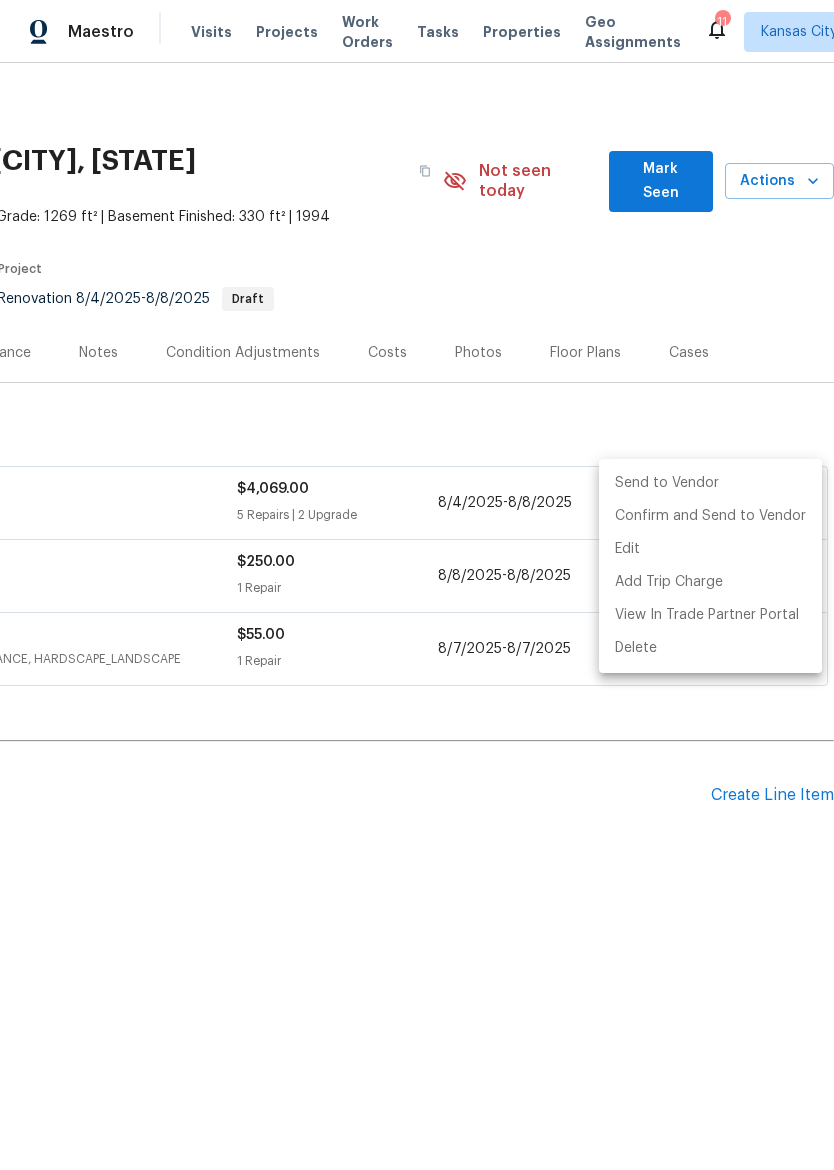 click on "Send to Vendor" at bounding box center [710, 483] 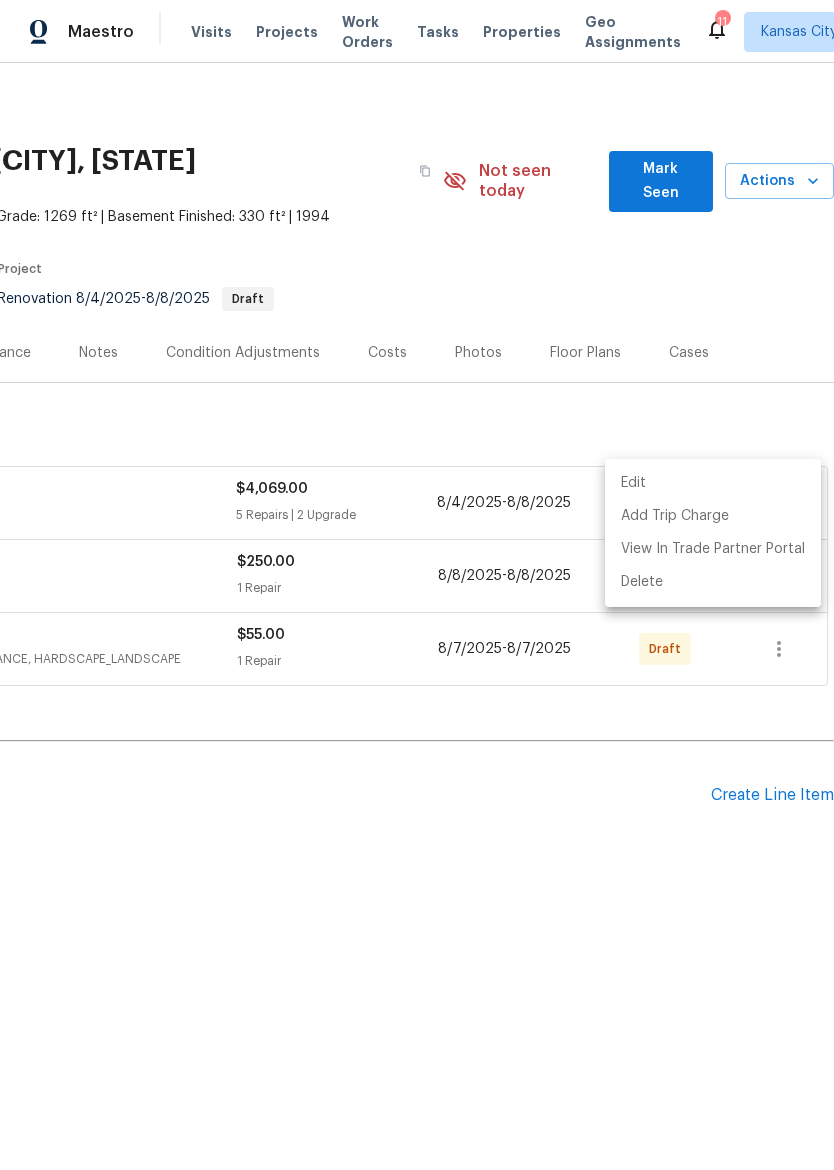click at bounding box center [417, 585] 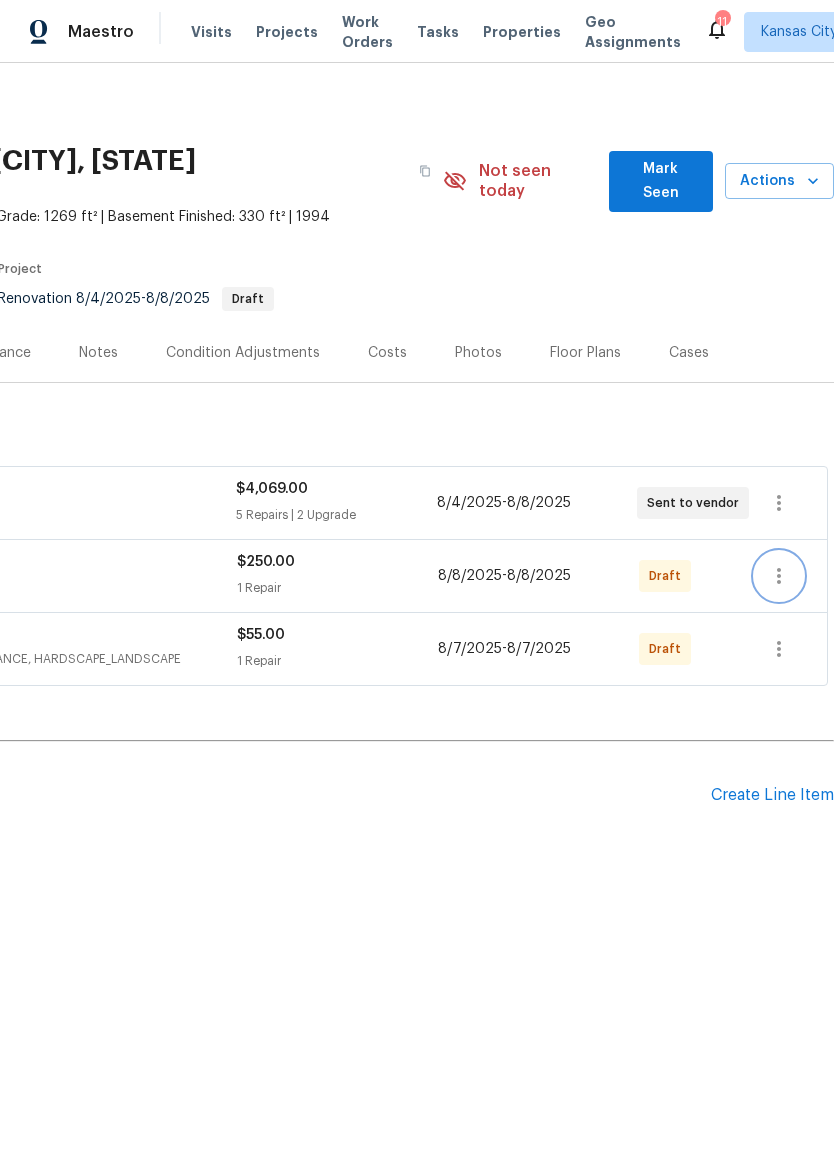click 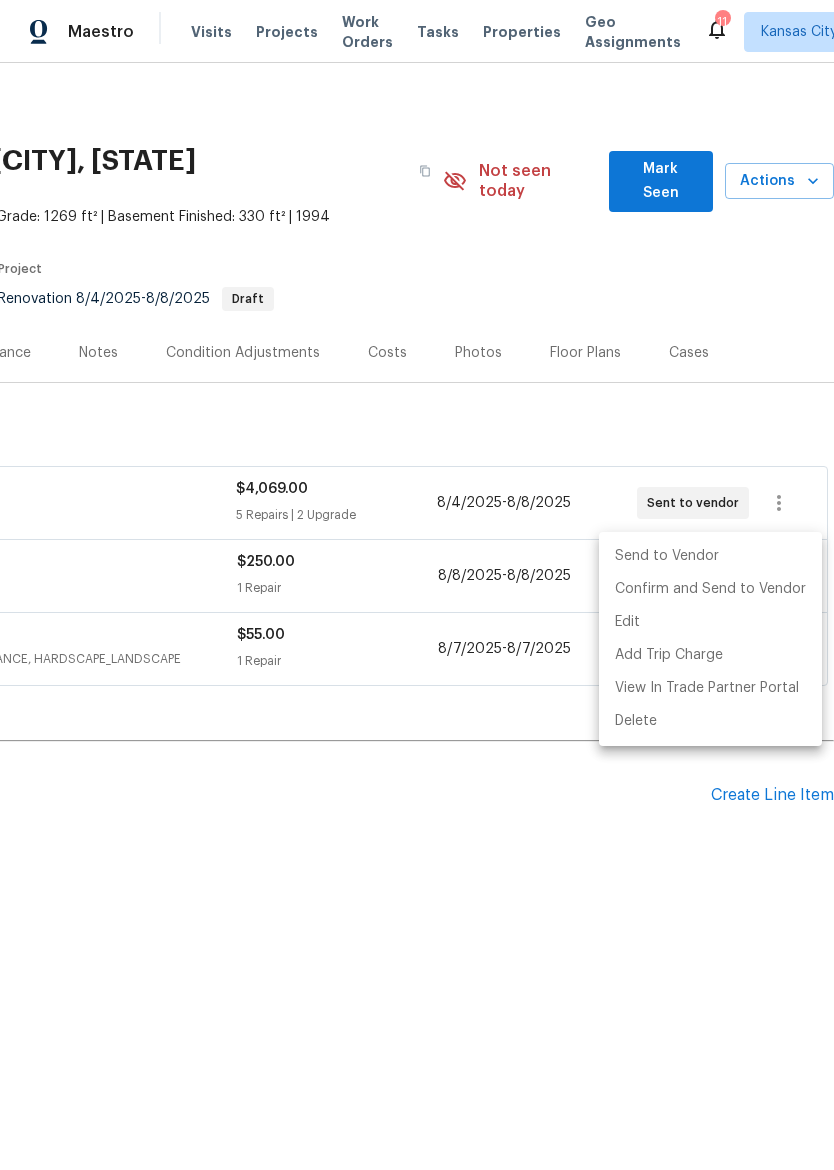 click on "Send to Vendor" at bounding box center (710, 556) 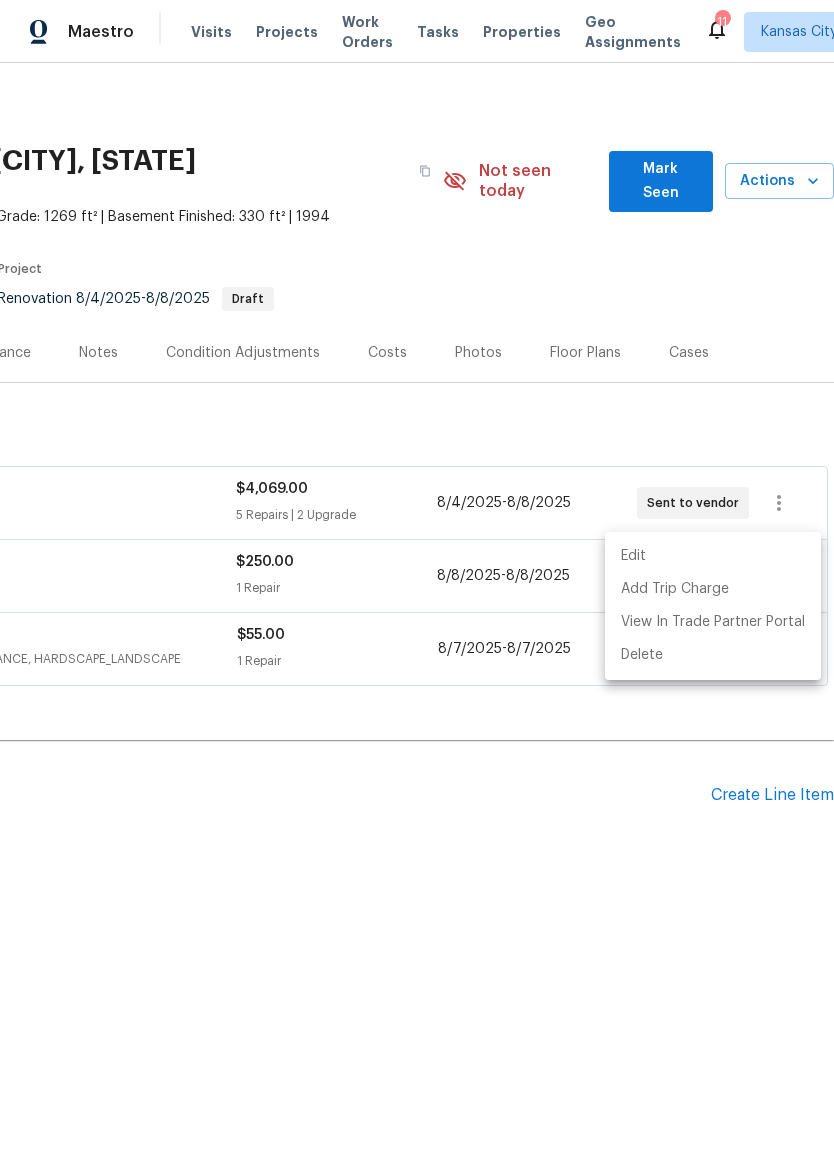 click at bounding box center (417, 585) 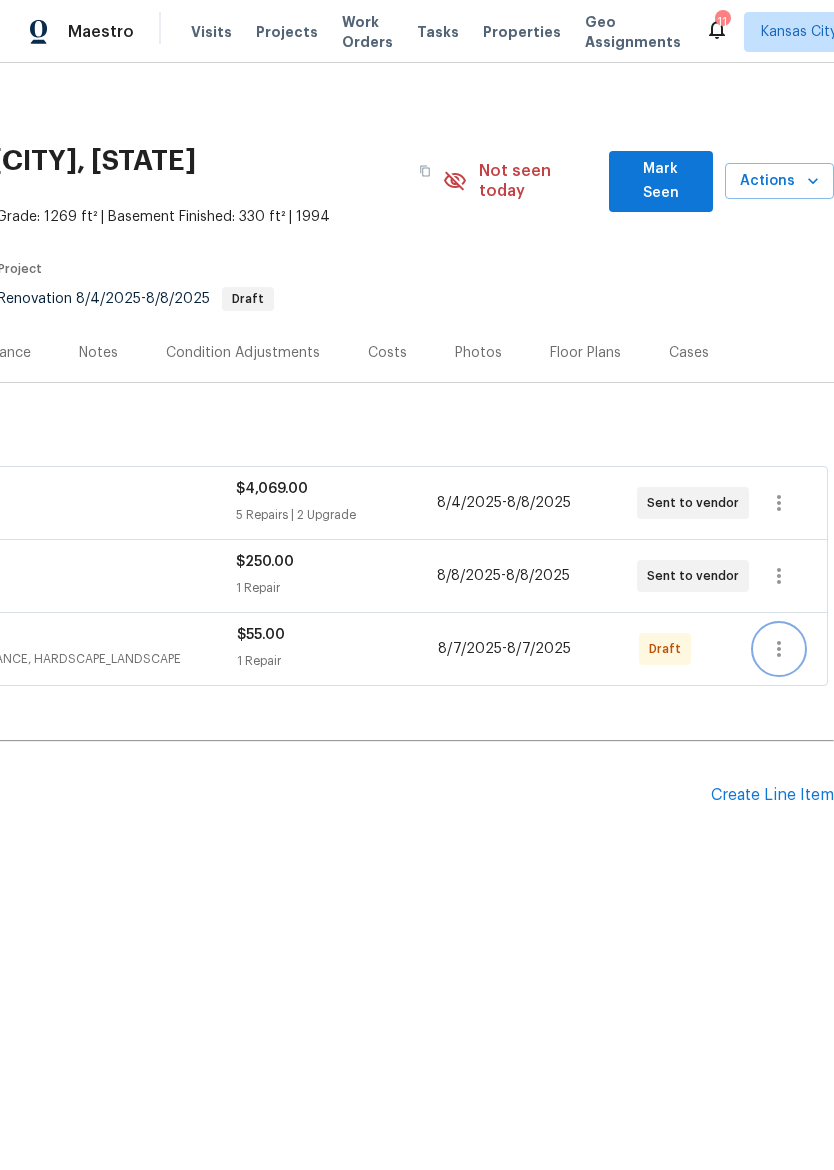 click 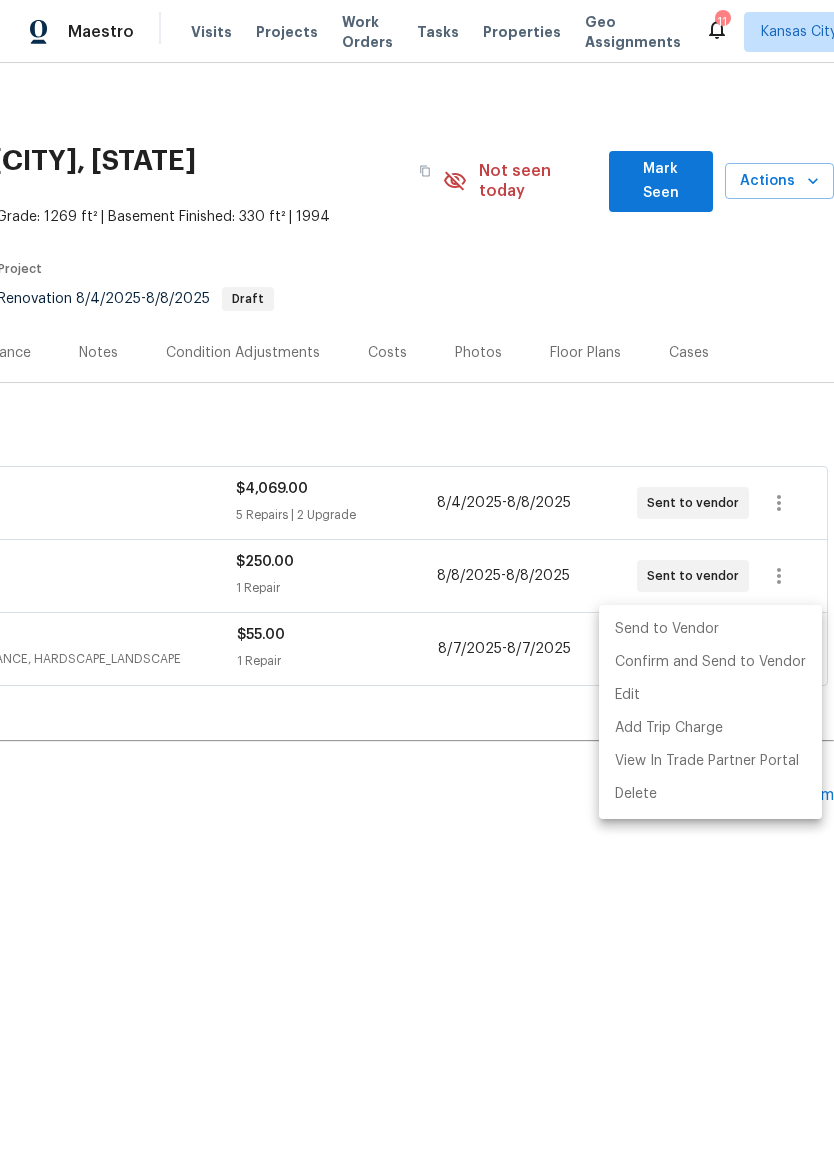 click on "Send to Vendor" at bounding box center (710, 629) 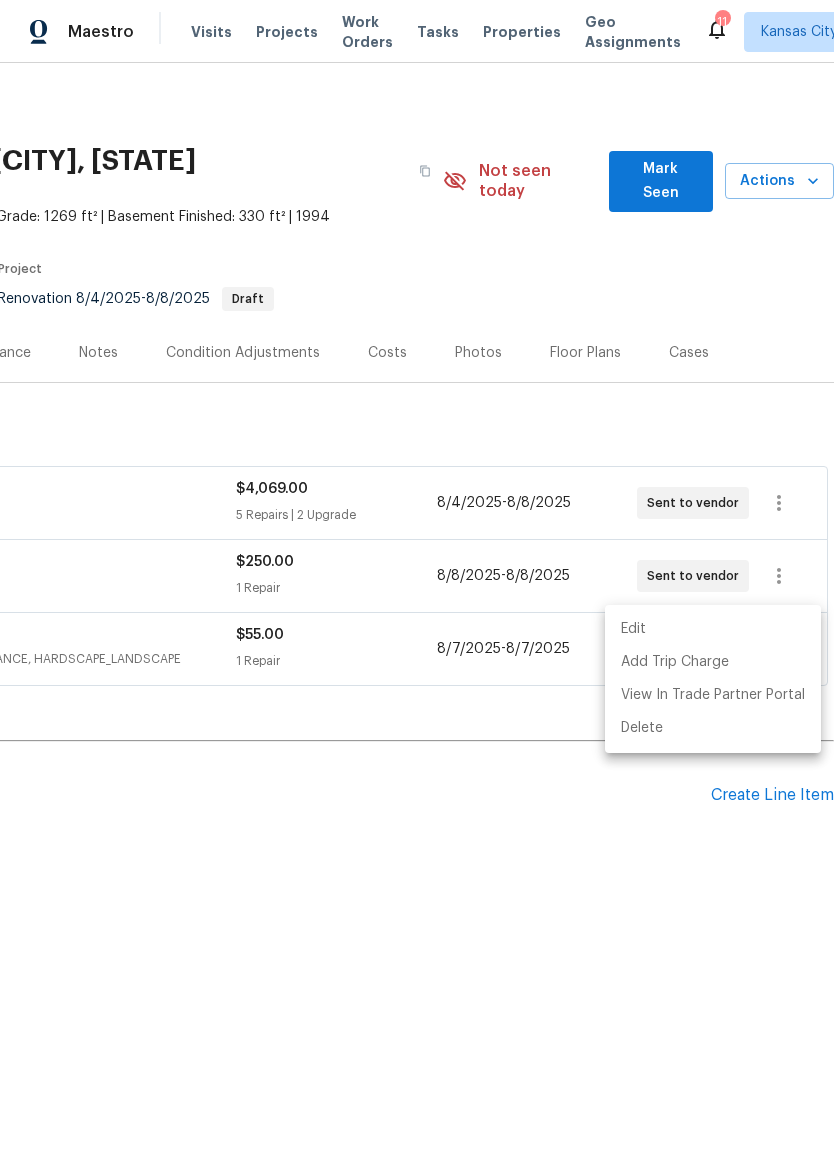 click at bounding box center [417, 585] 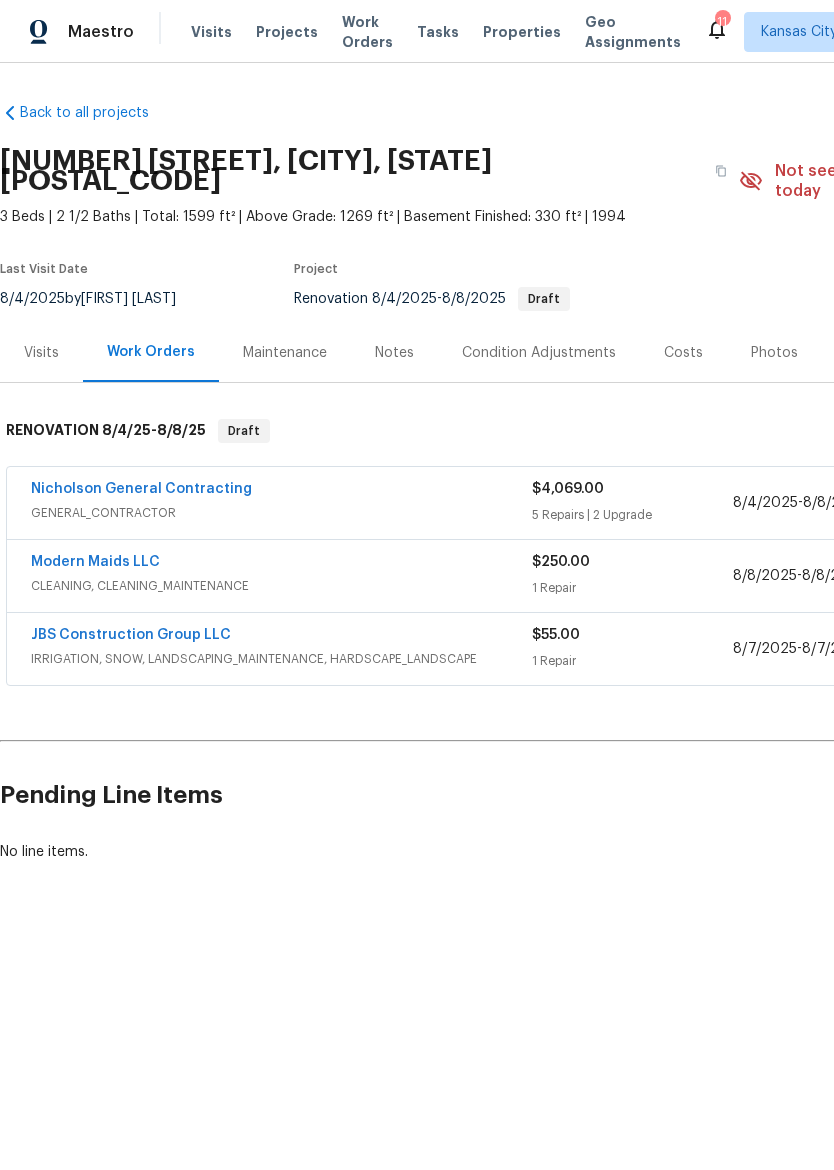 scroll, scrollTop: 0, scrollLeft: 0, axis: both 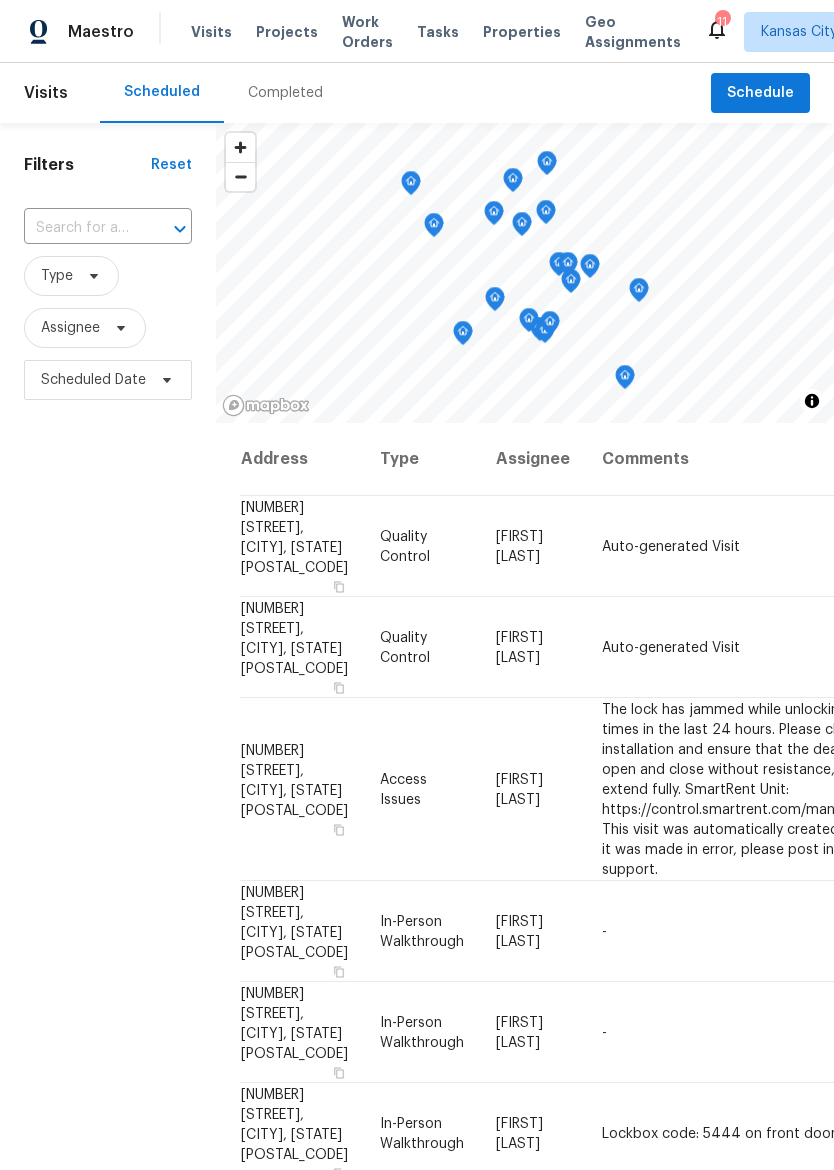 click on "Properties" at bounding box center (522, 32) 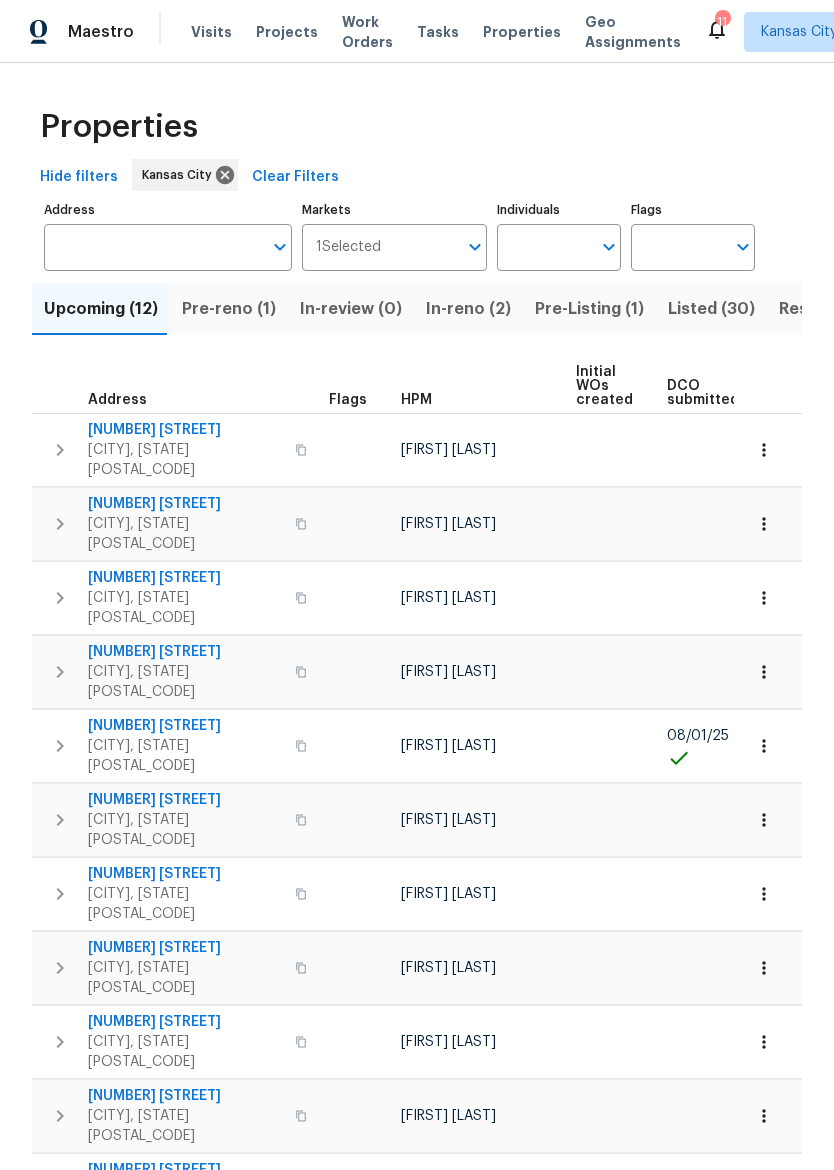 click on "Upcoming (12)" at bounding box center [101, 309] 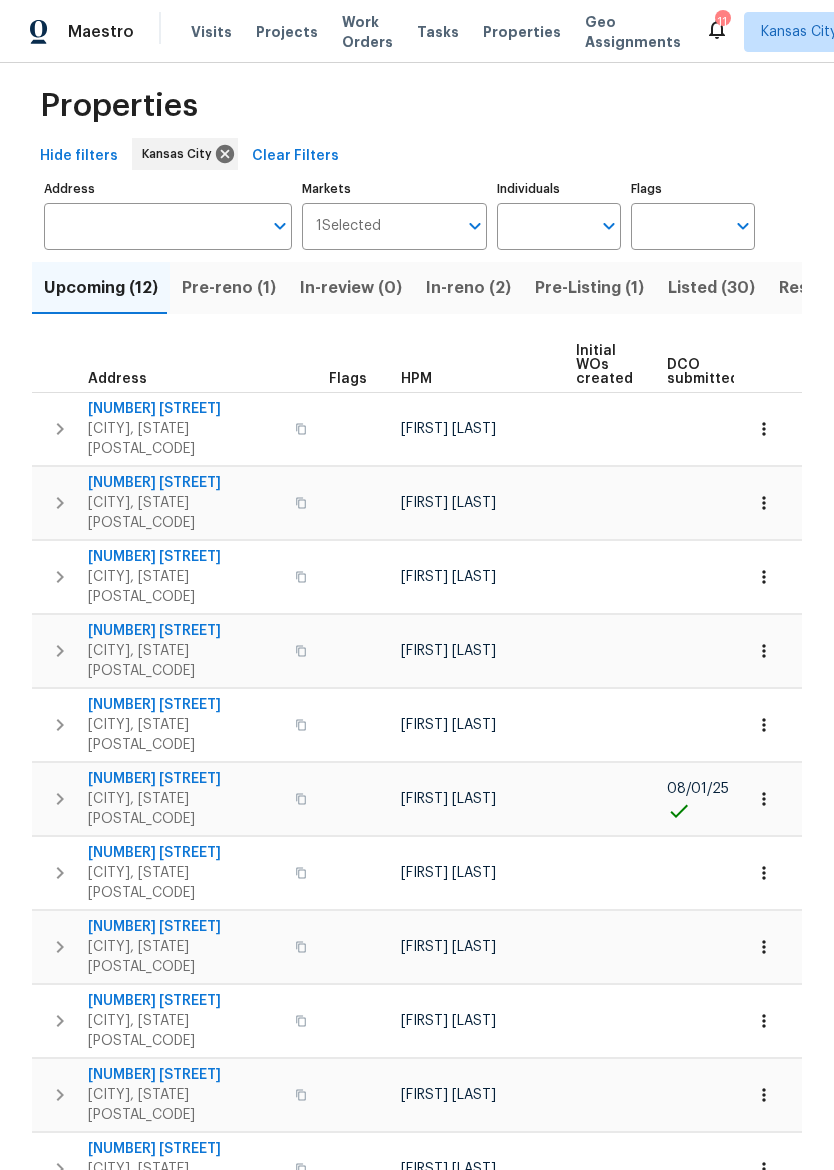 scroll, scrollTop: 21, scrollLeft: 0, axis: vertical 